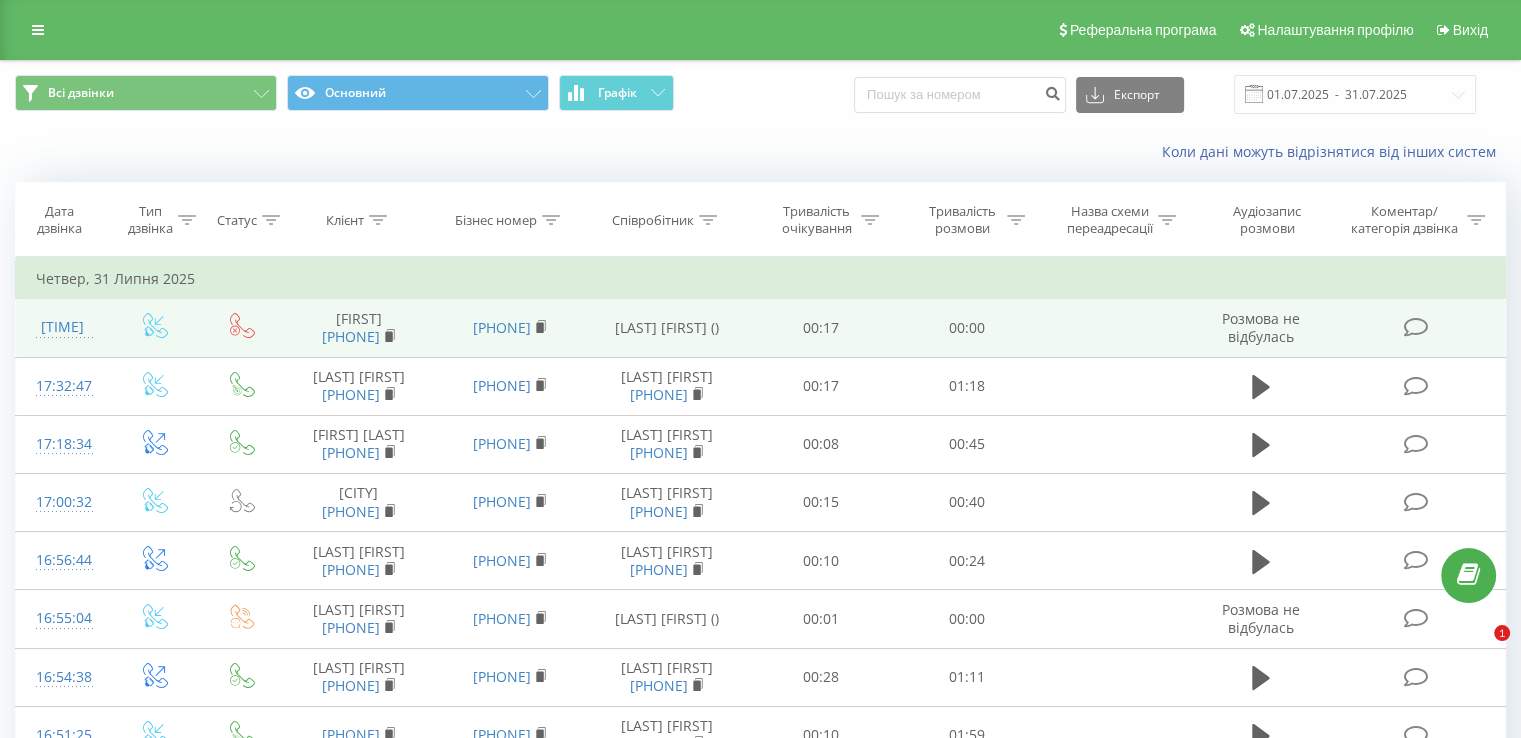scroll, scrollTop: 0, scrollLeft: 0, axis: both 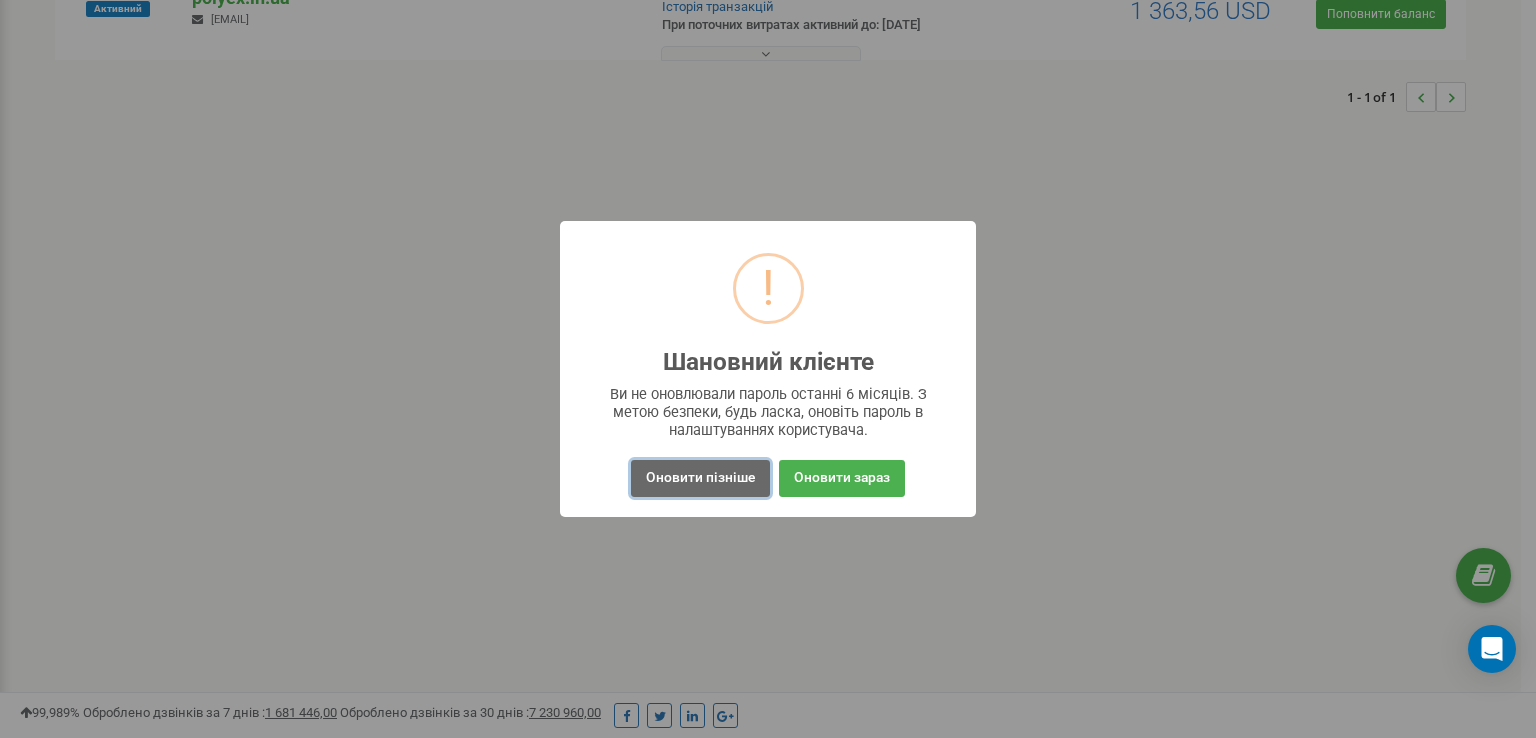 click on "Оновити пізніше" at bounding box center (700, 478) 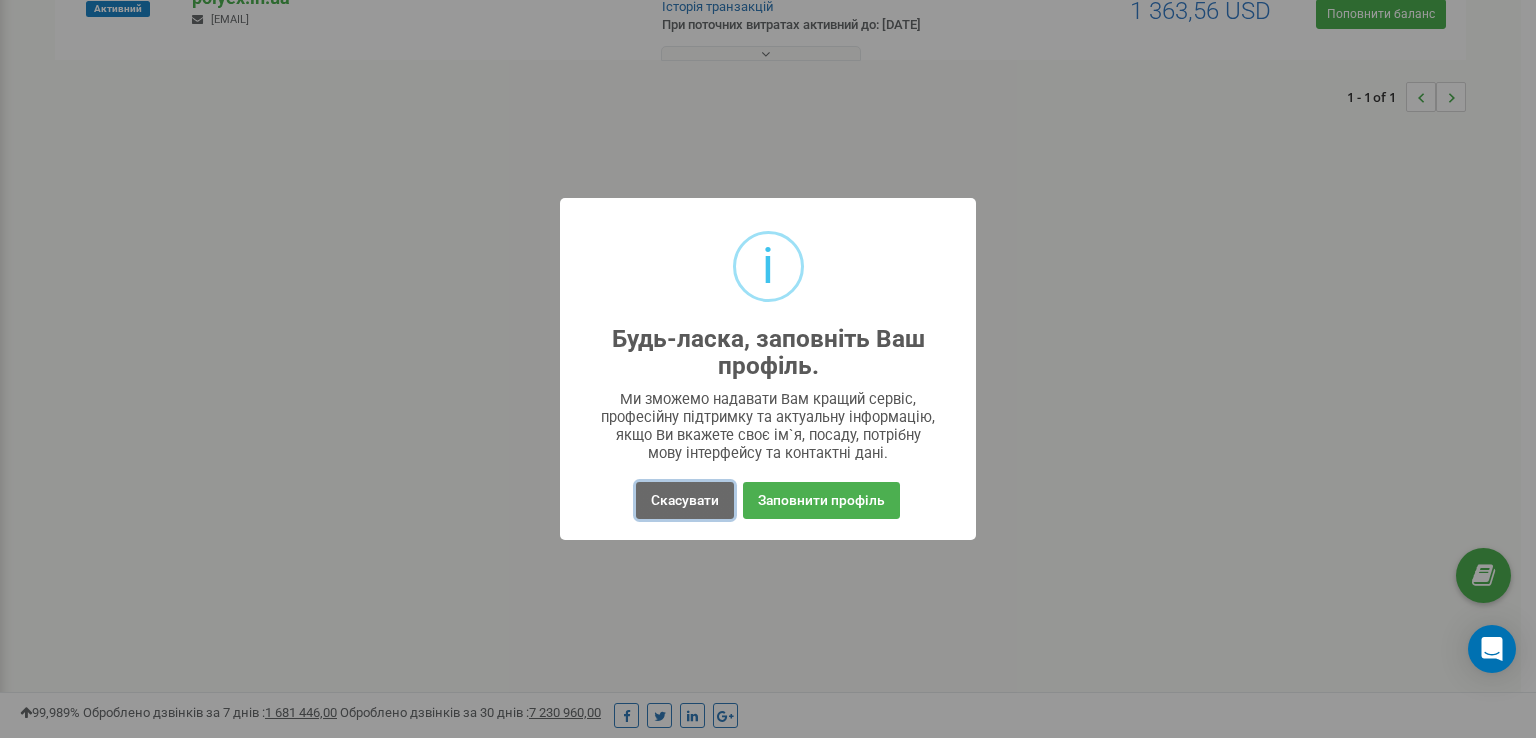 click on "Скасувати" at bounding box center (685, 500) 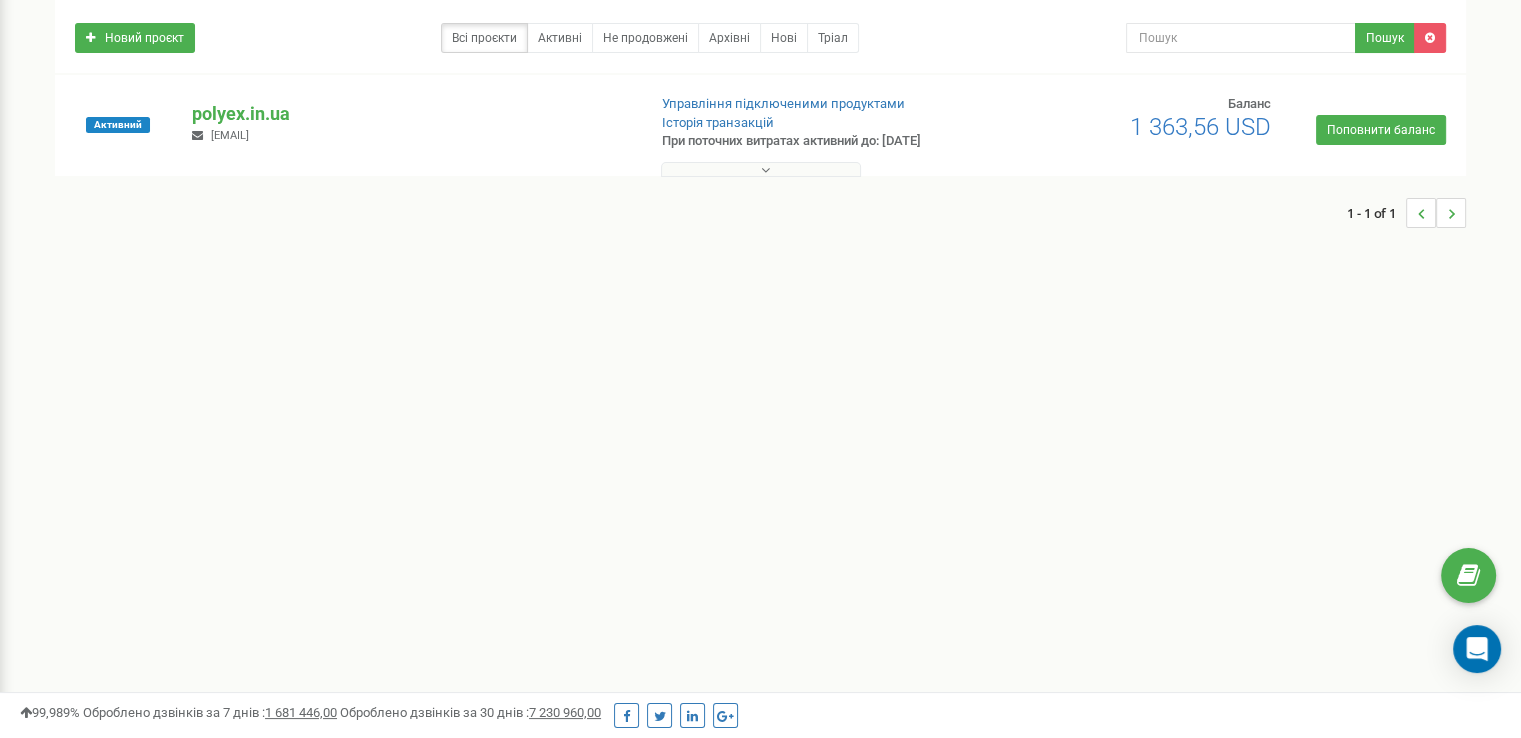 scroll, scrollTop: 62, scrollLeft: 0, axis: vertical 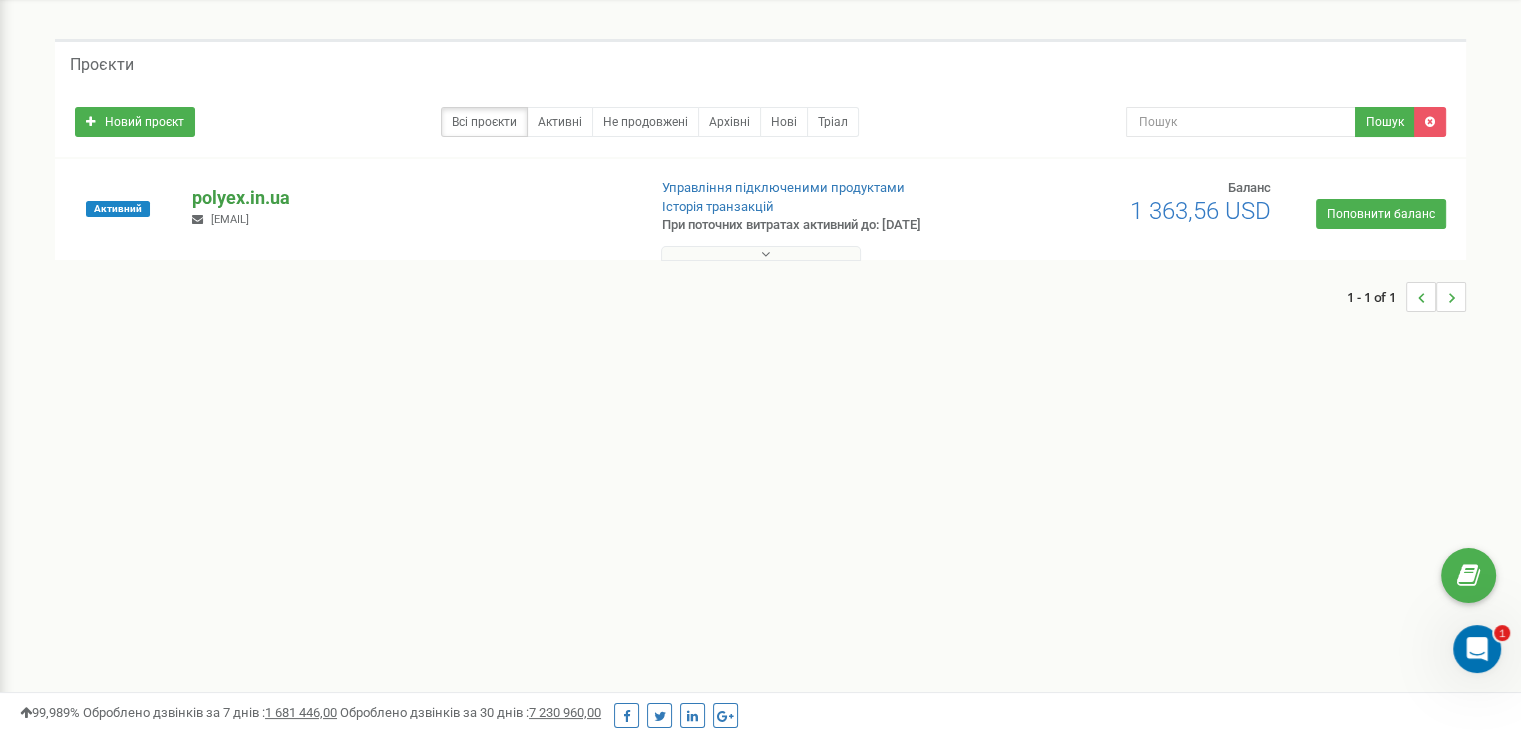 click on "polyex.in.ua" at bounding box center (410, 198) 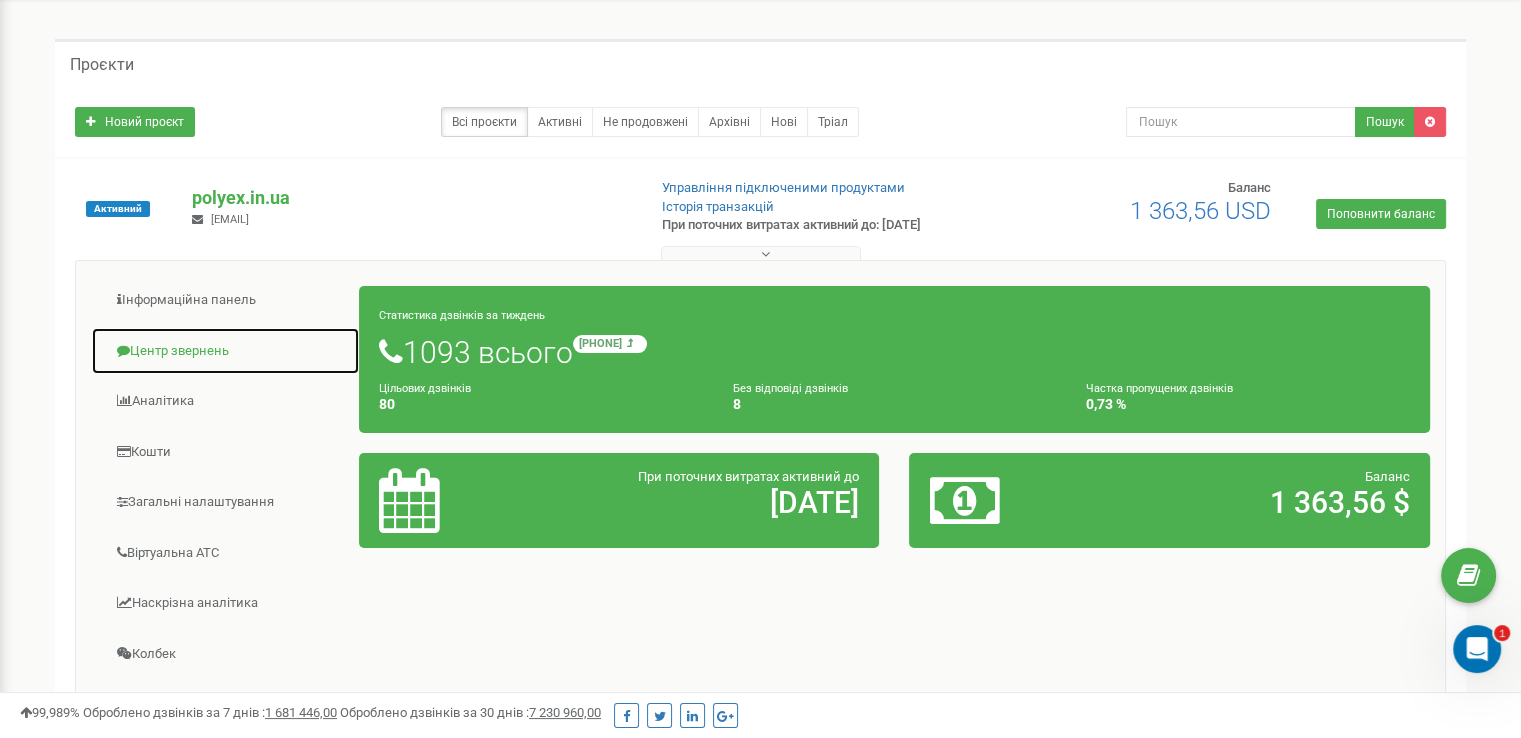 click on "Центр звернень" at bounding box center (225, 351) 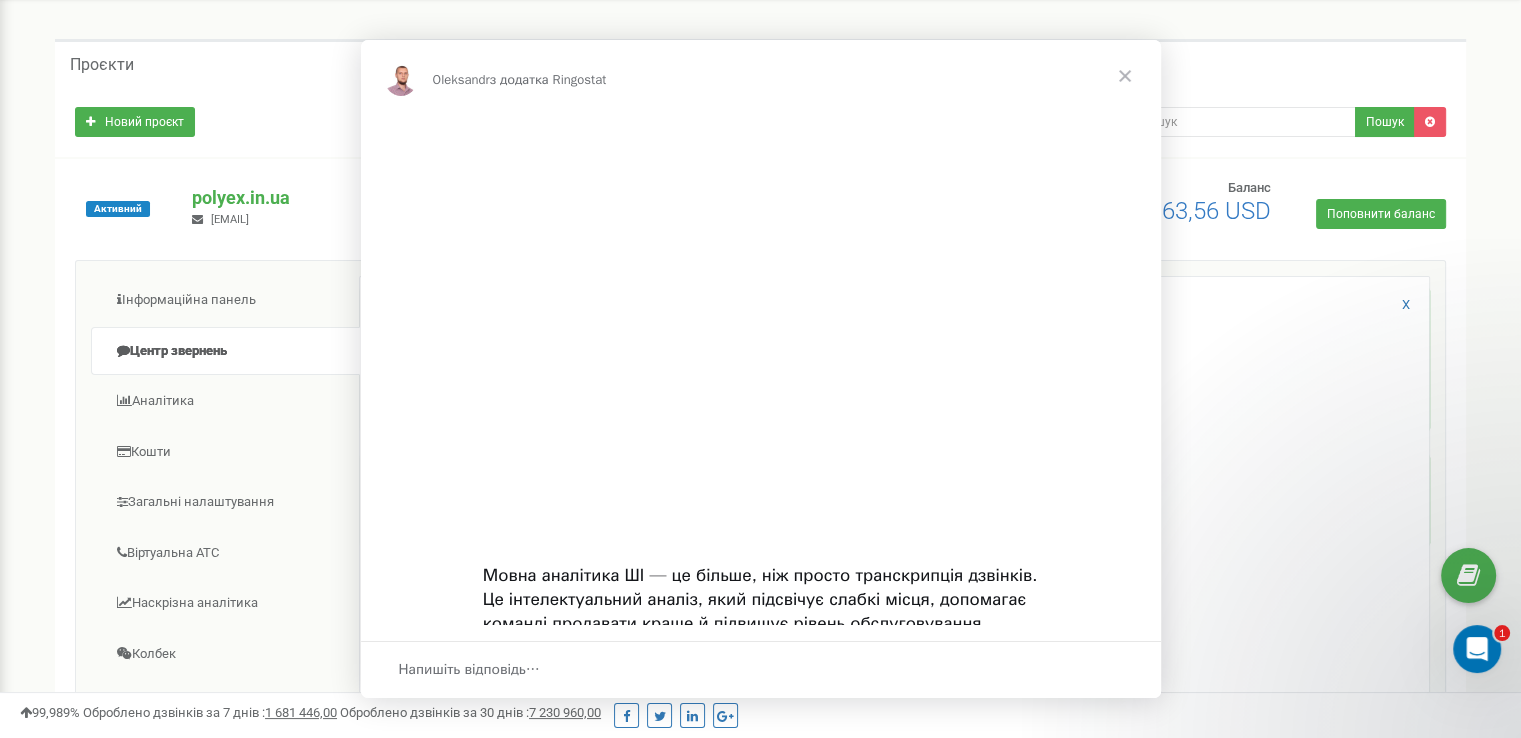 scroll, scrollTop: 0, scrollLeft: 0, axis: both 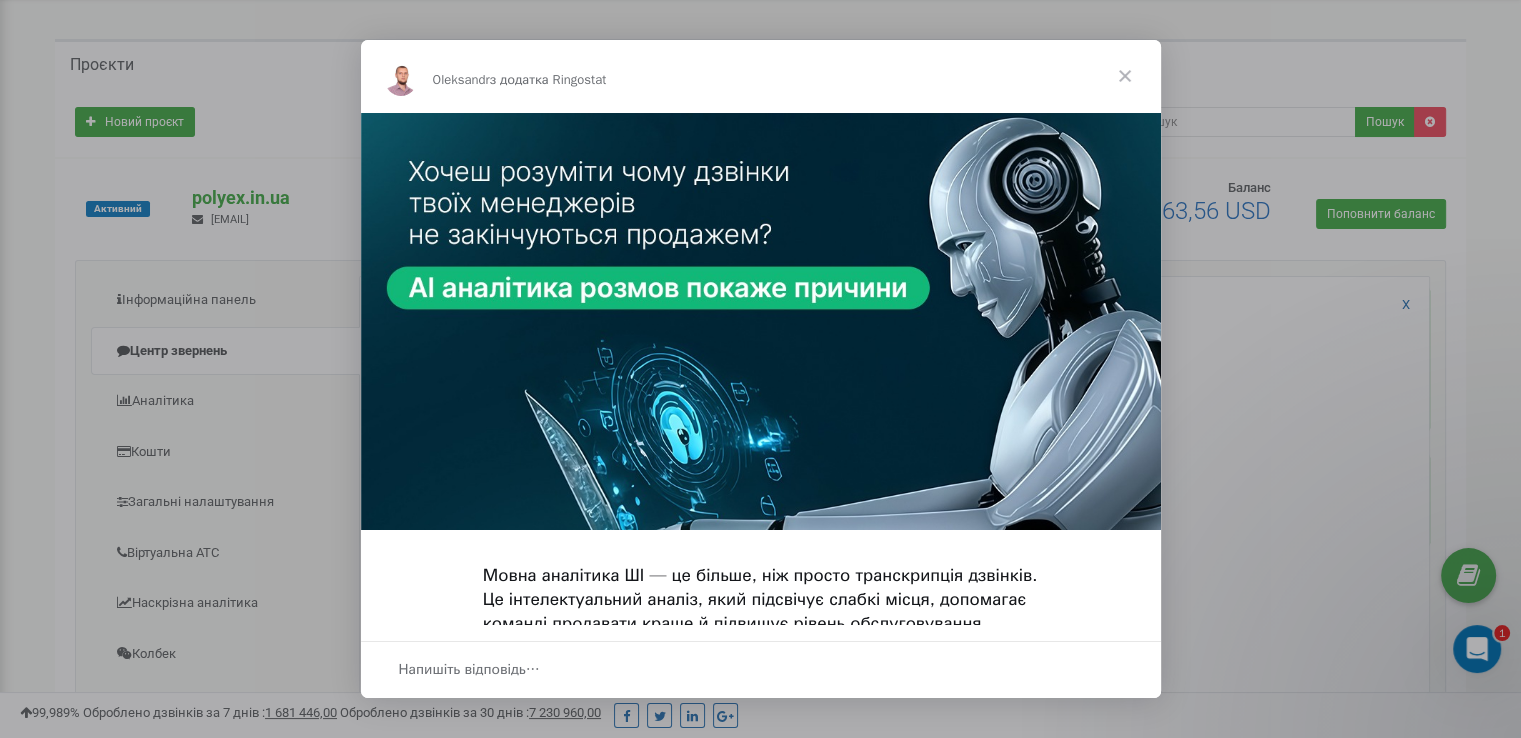 click at bounding box center [1125, 76] 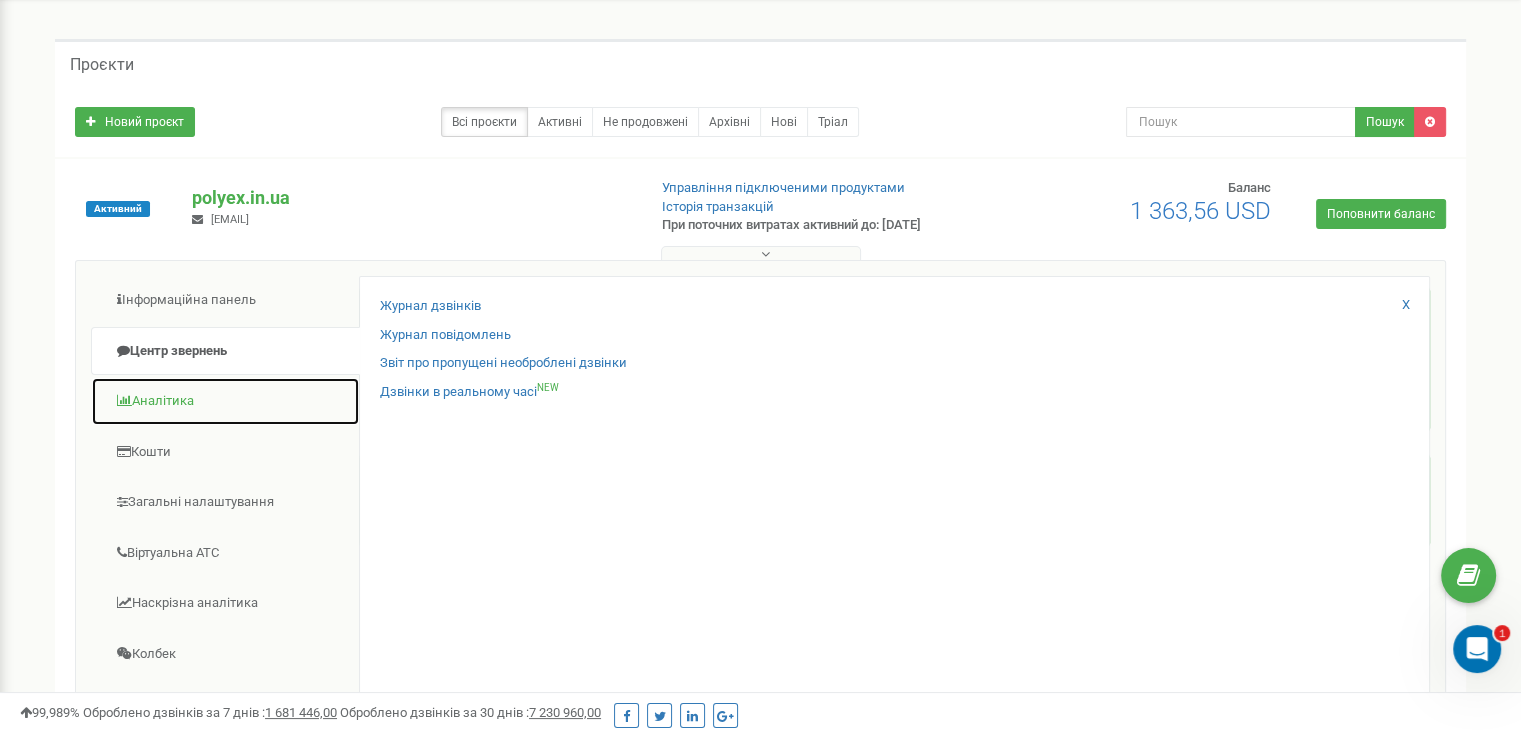 click on "Аналiтика" at bounding box center [225, 401] 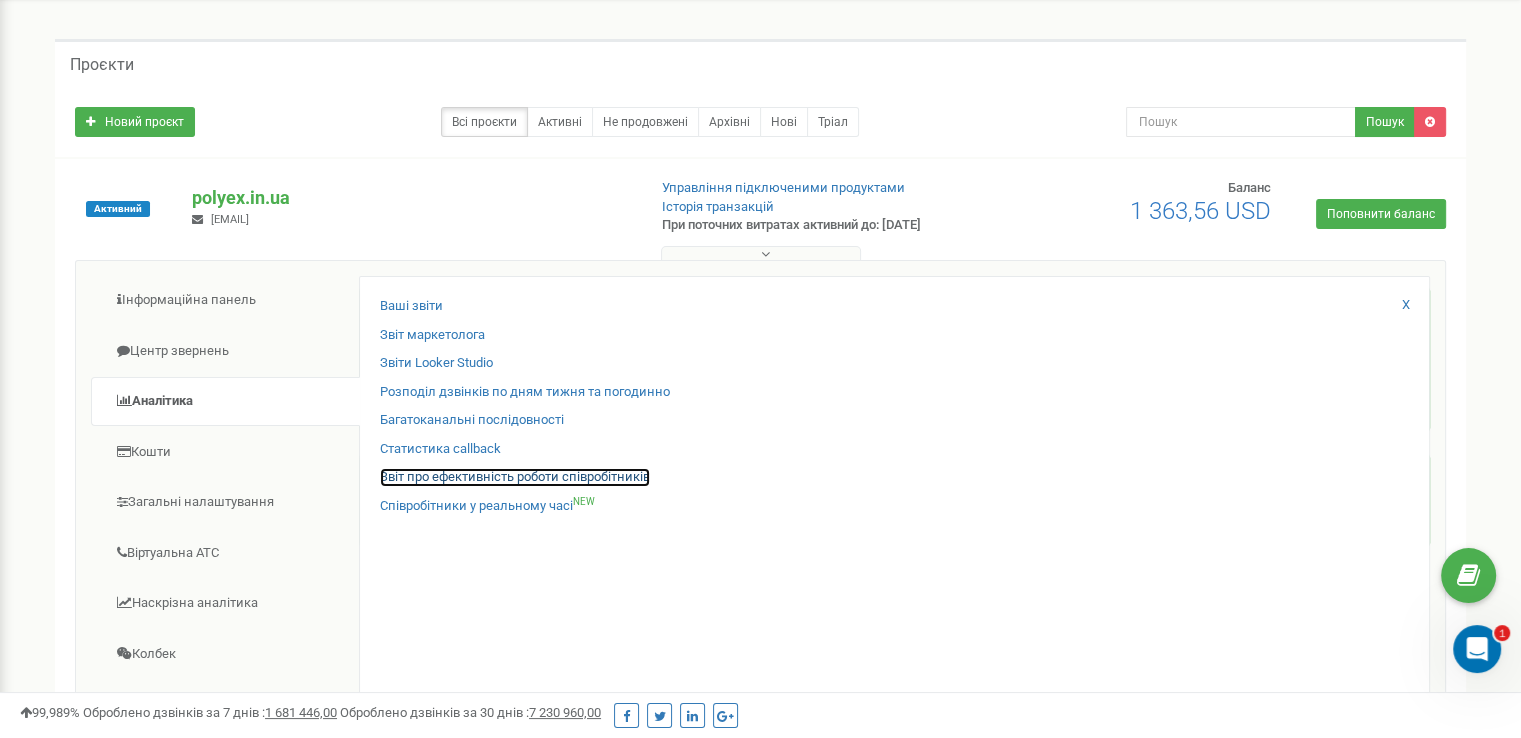 click on "Звіт про ефективність роботи співробітників" at bounding box center (515, 477) 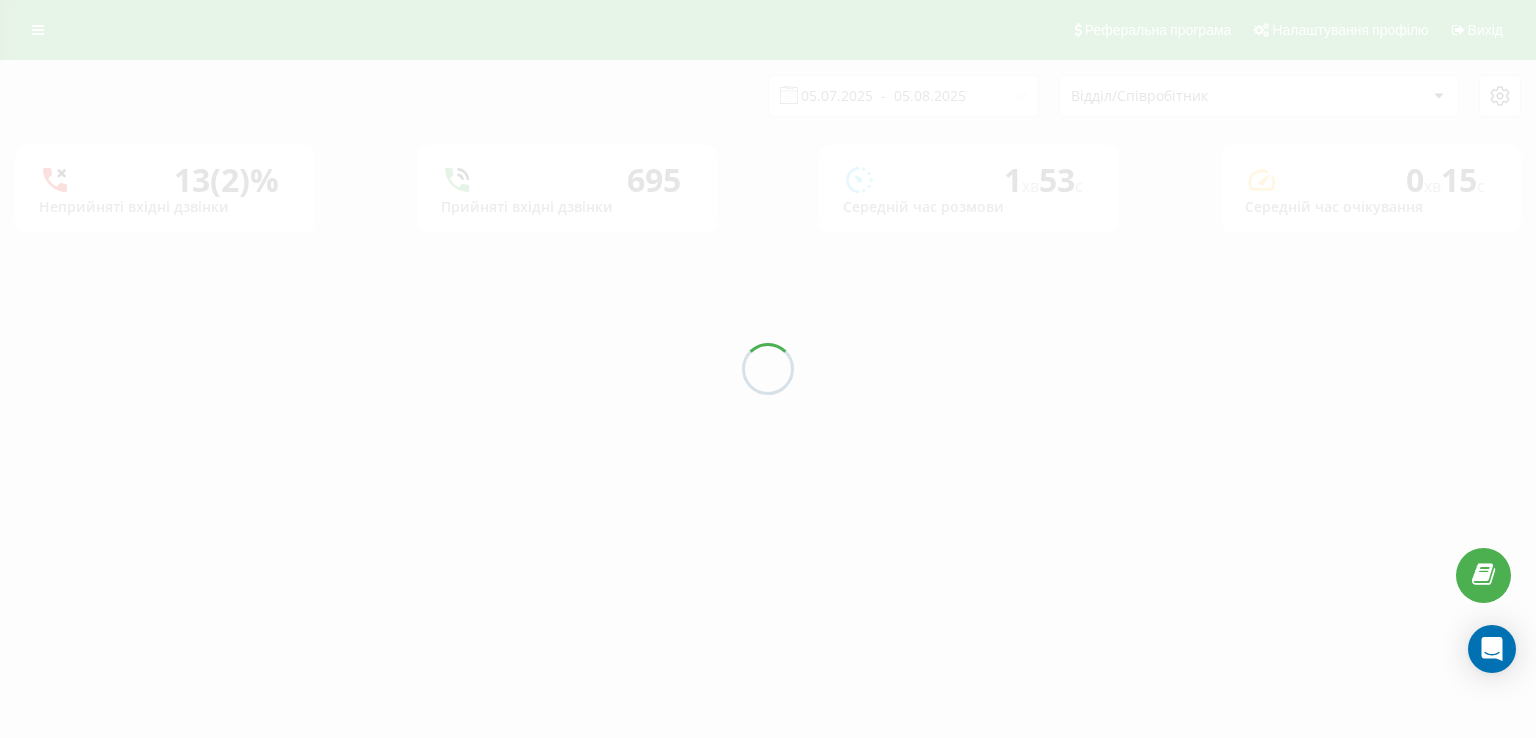 scroll, scrollTop: 0, scrollLeft: 0, axis: both 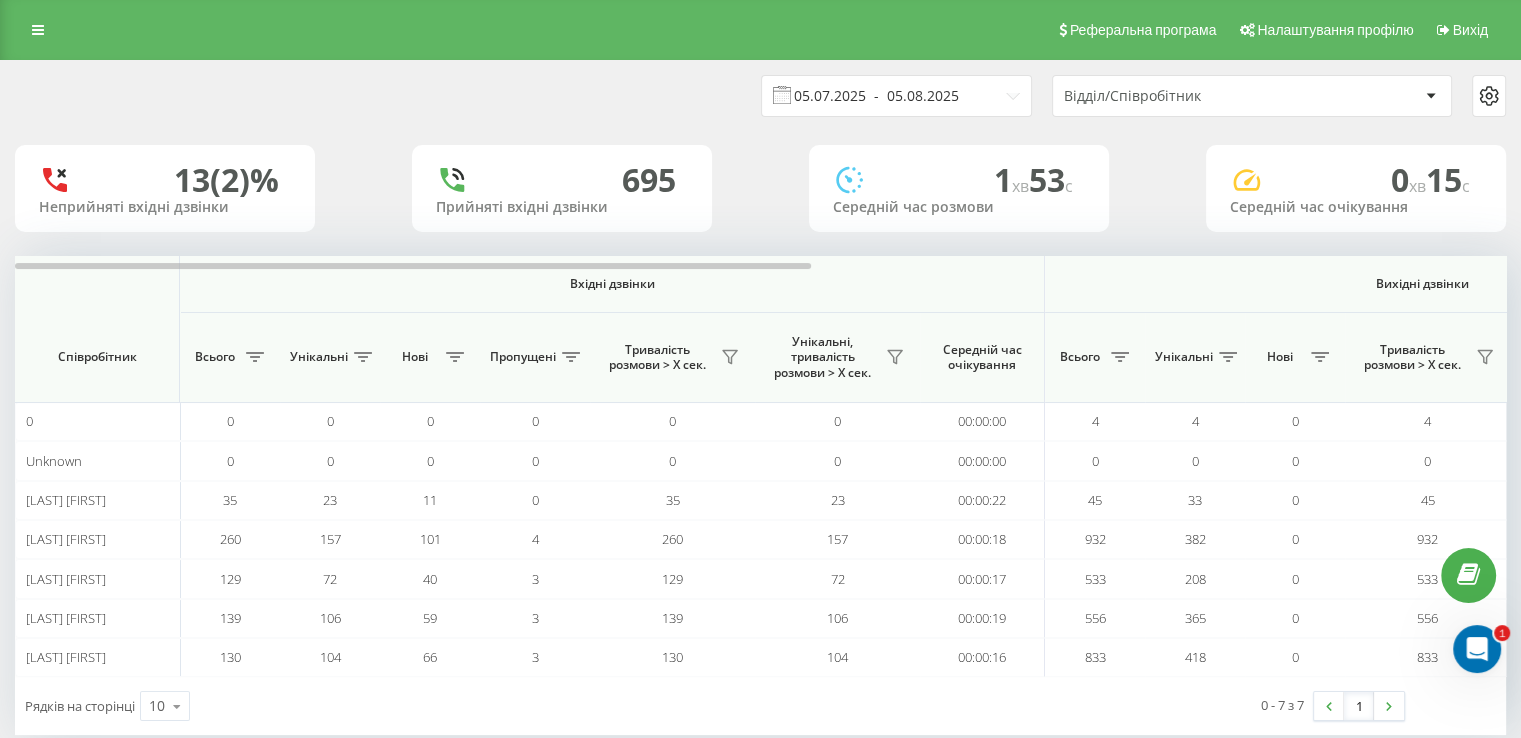 click on "05.07.2025  -  05.08.2025" at bounding box center [896, 96] 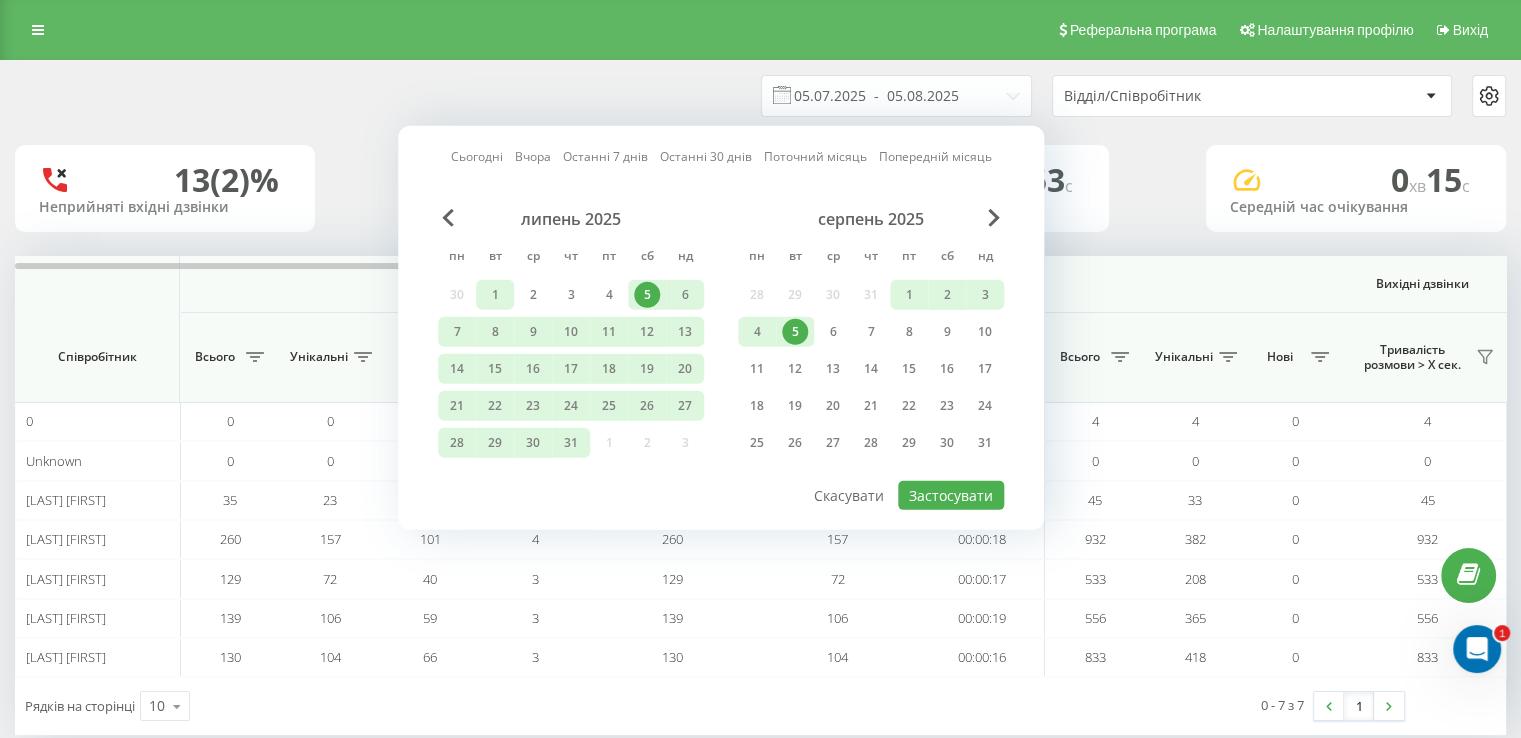 click on "1" at bounding box center [495, 295] 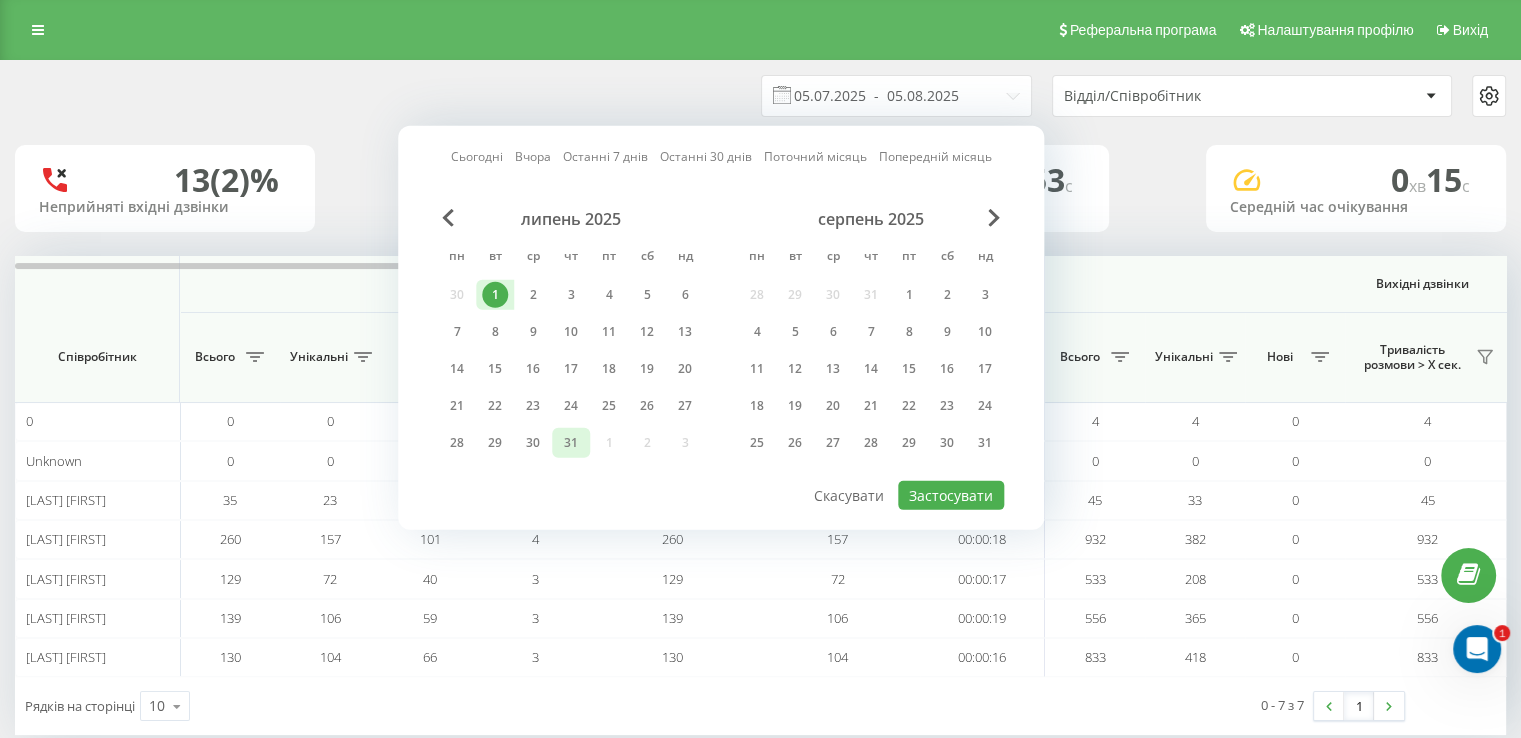 click on "31" at bounding box center [571, 443] 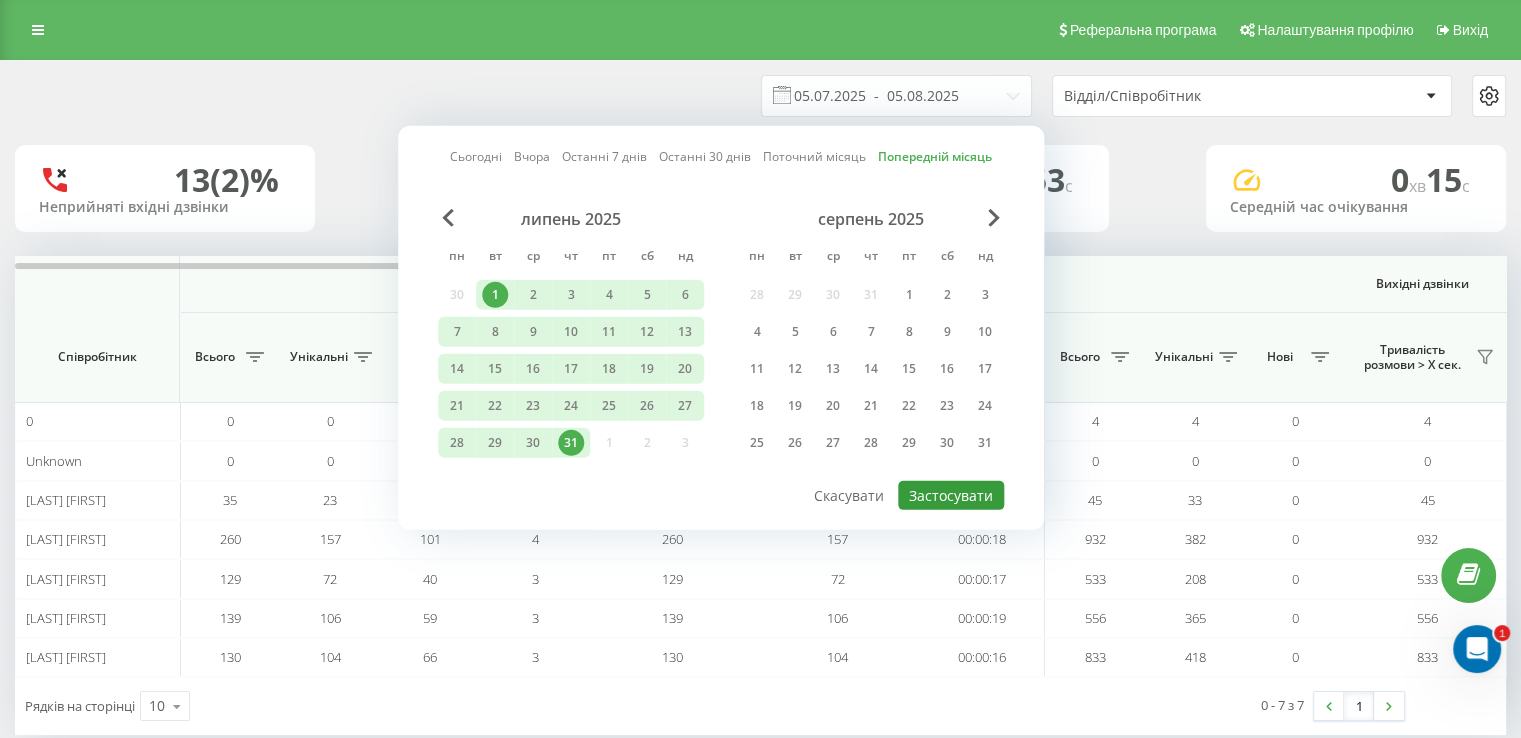 click on "Застосувати" at bounding box center (951, 495) 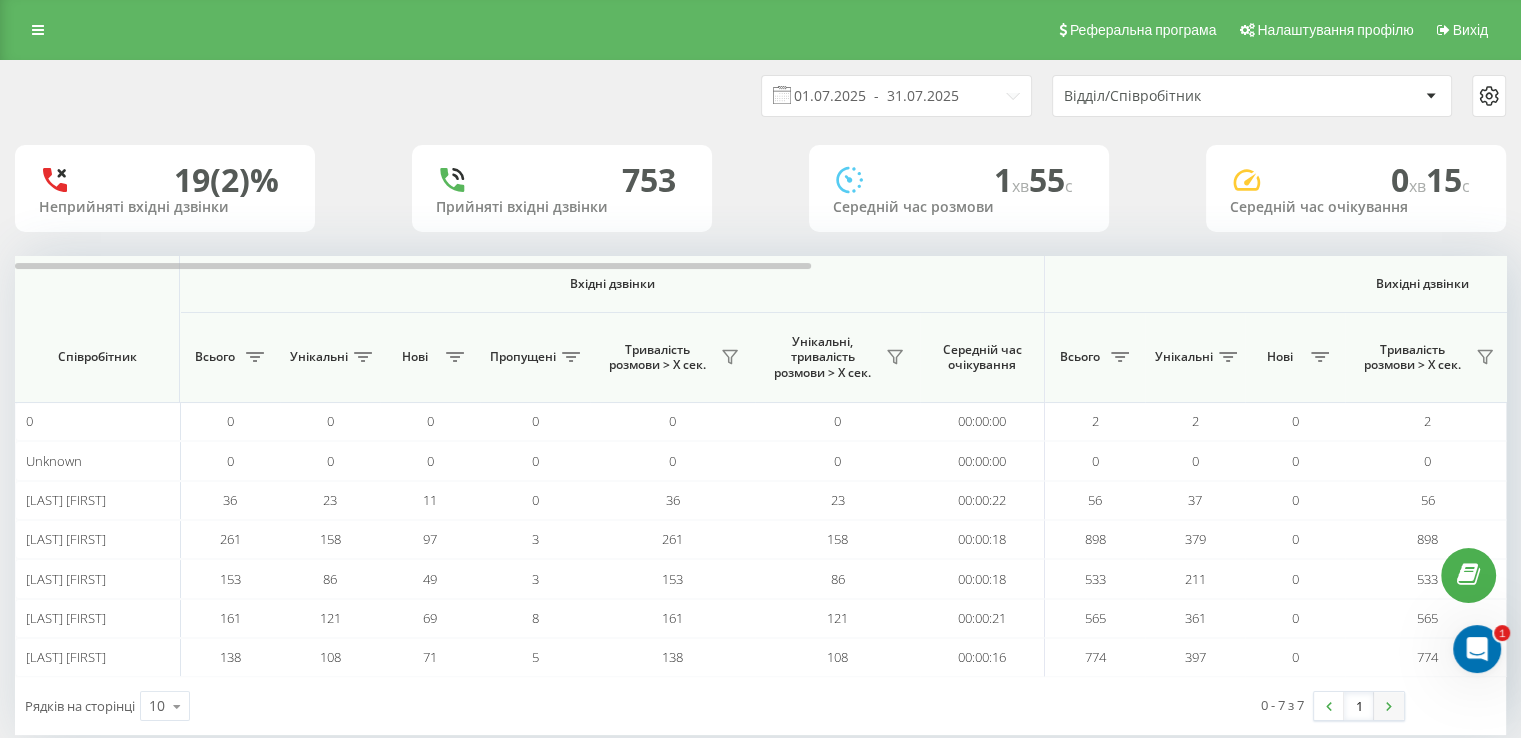 click at bounding box center (1389, 706) 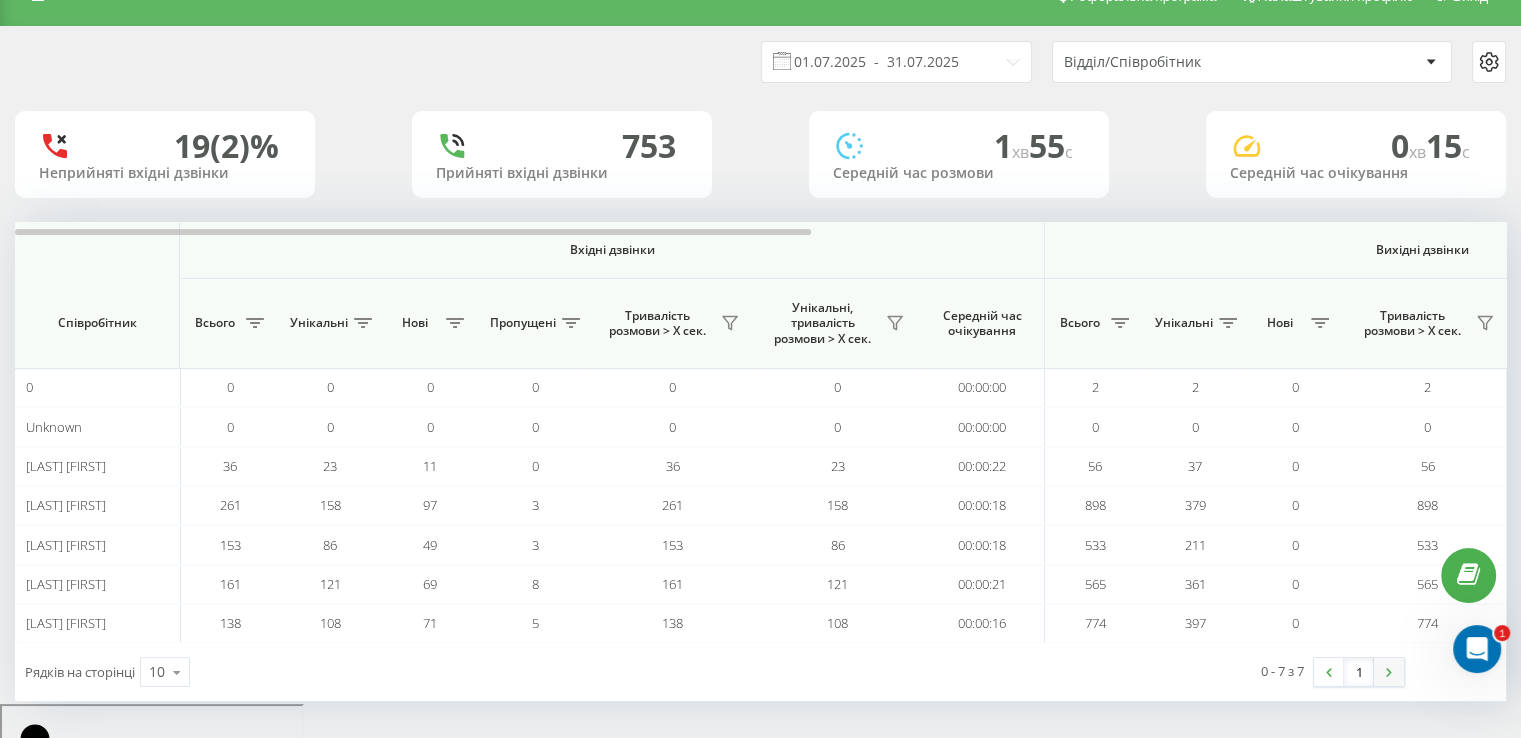 click at bounding box center [1389, 672] 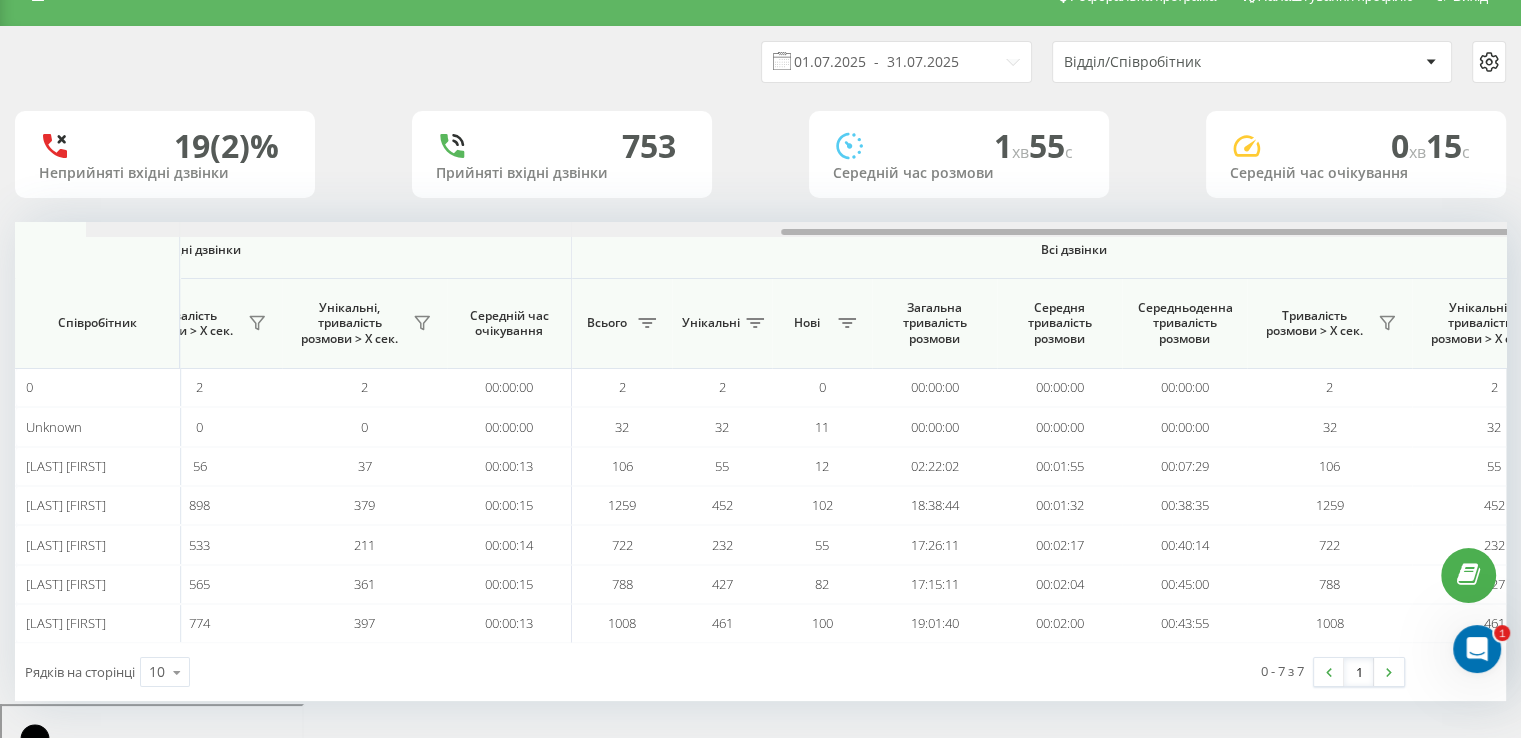 scroll, scrollTop: 0, scrollLeft: 1299, axis: horizontal 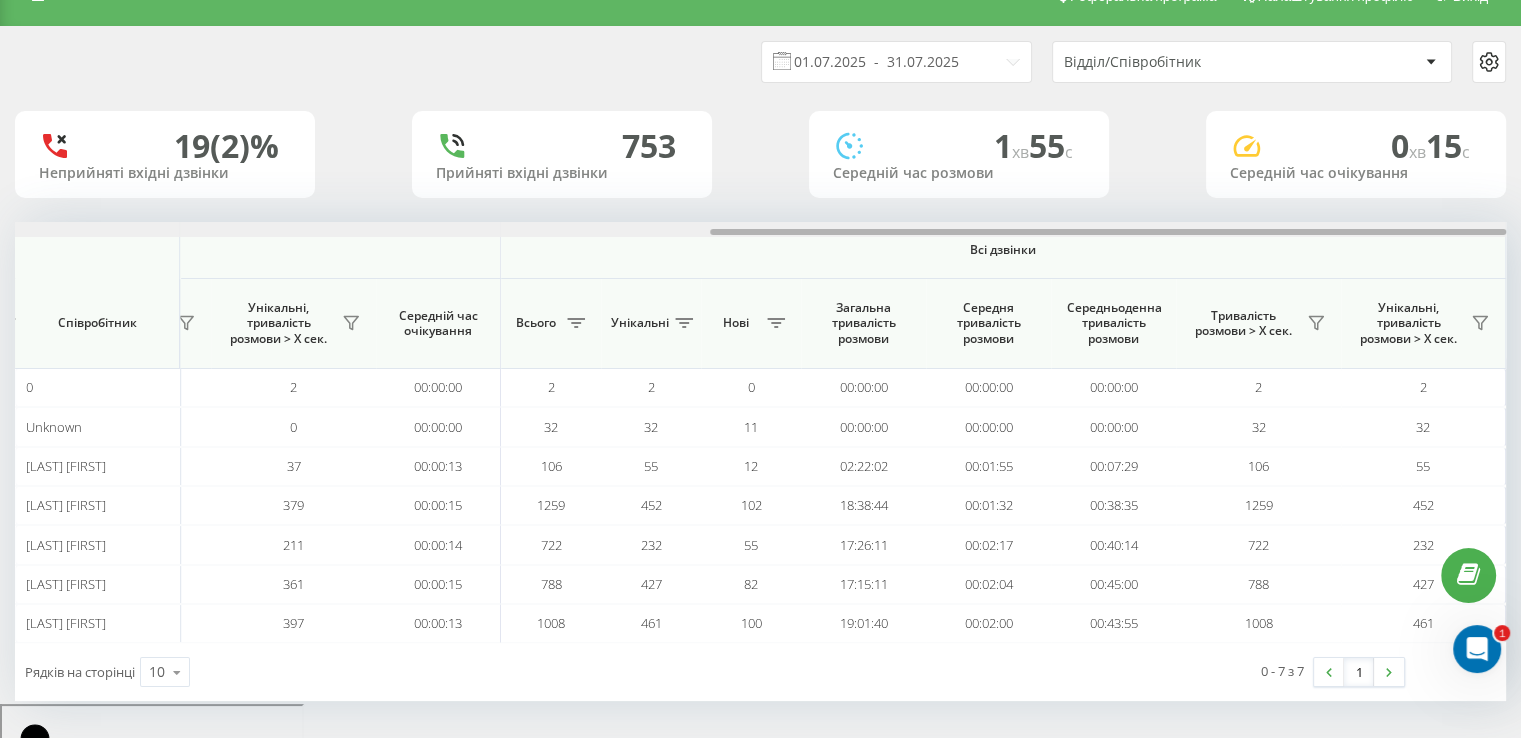 drag, startPoint x: 759, startPoint y: 229, endPoint x: 1535, endPoint y: 182, distance: 777.422 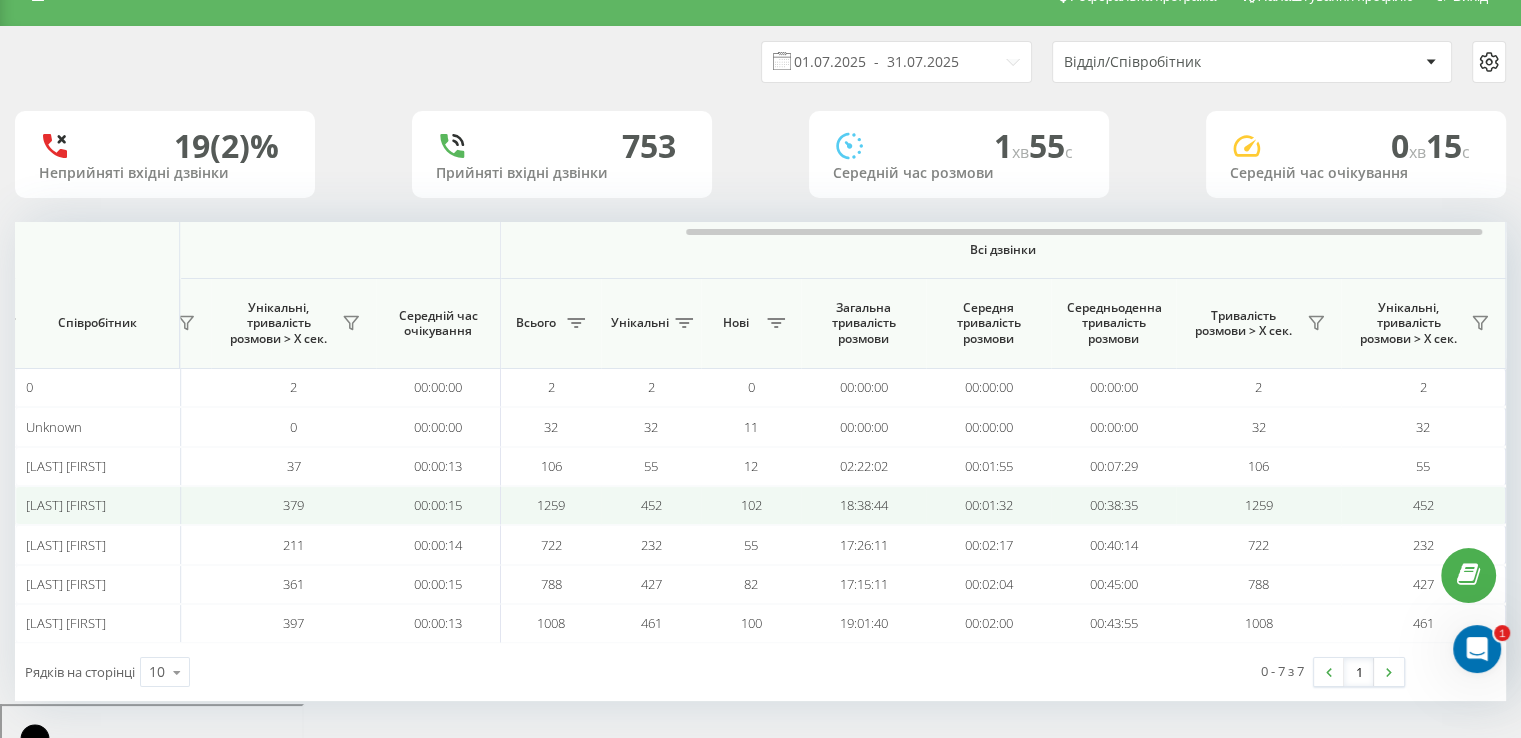 scroll, scrollTop: 0, scrollLeft: 1284, axis: horizontal 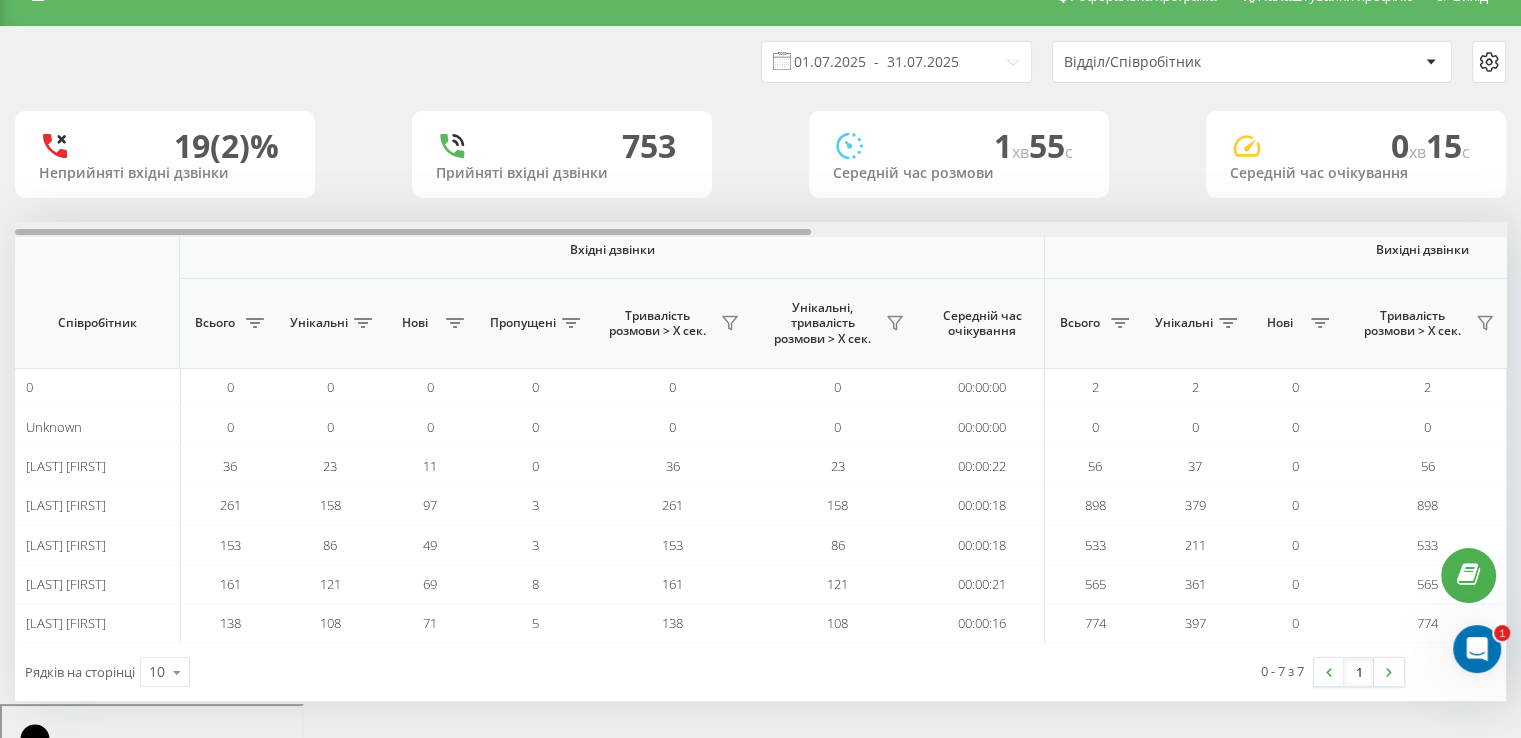 drag, startPoint x: 1037, startPoint y: 233, endPoint x: 60, endPoint y: 199, distance: 977.59143 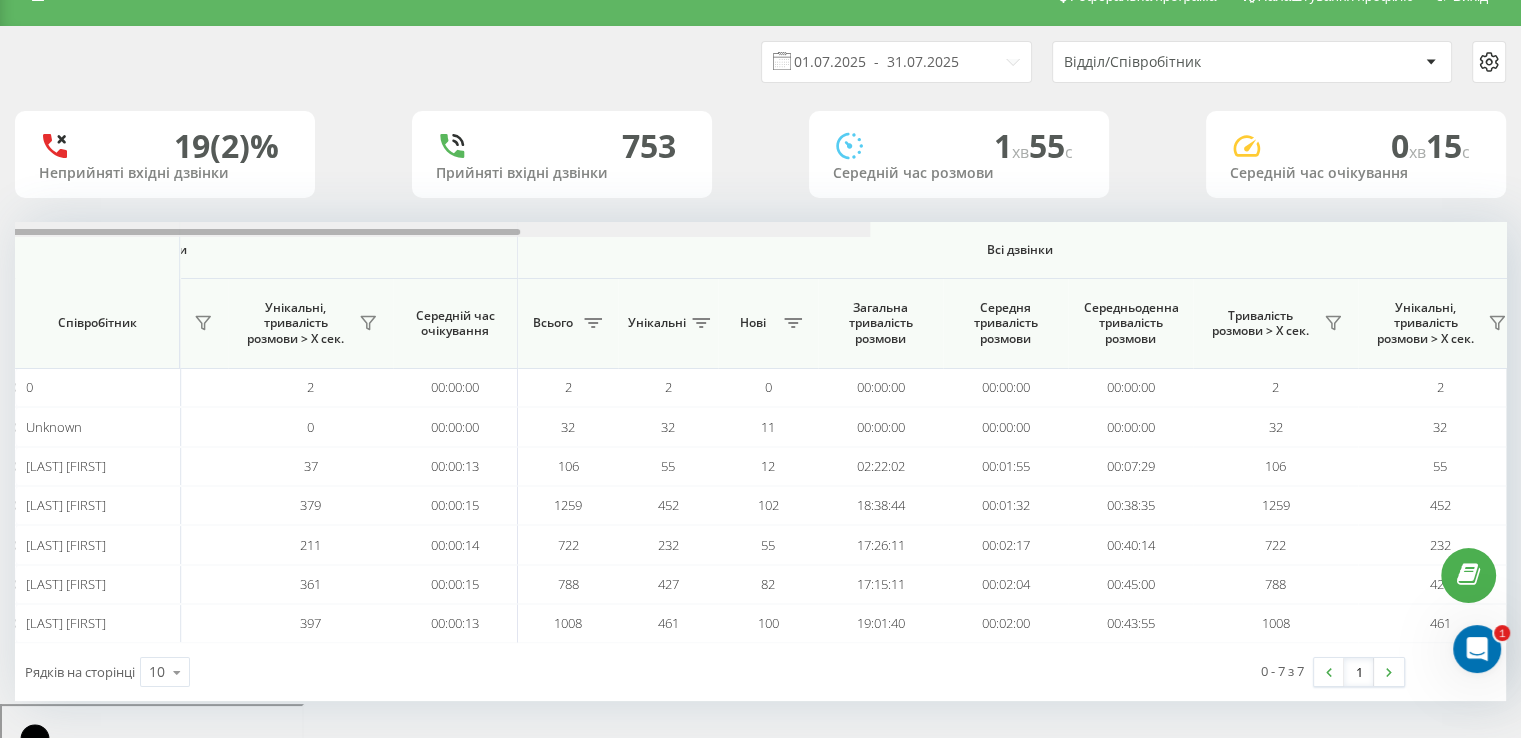 scroll, scrollTop: 0, scrollLeft: 1299, axis: horizontal 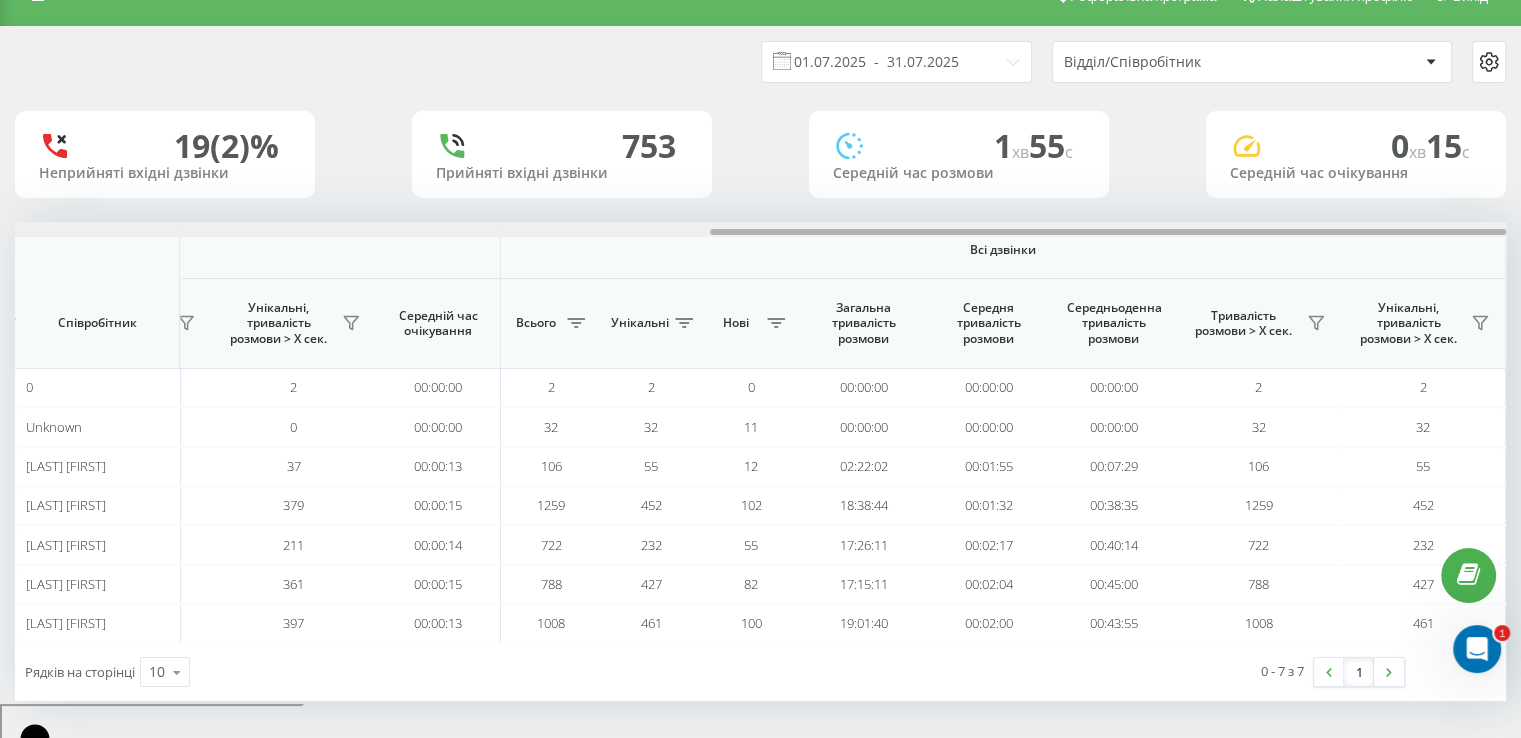 drag, startPoint x: 740, startPoint y: 230, endPoint x: 1535, endPoint y: 254, distance: 795.3622 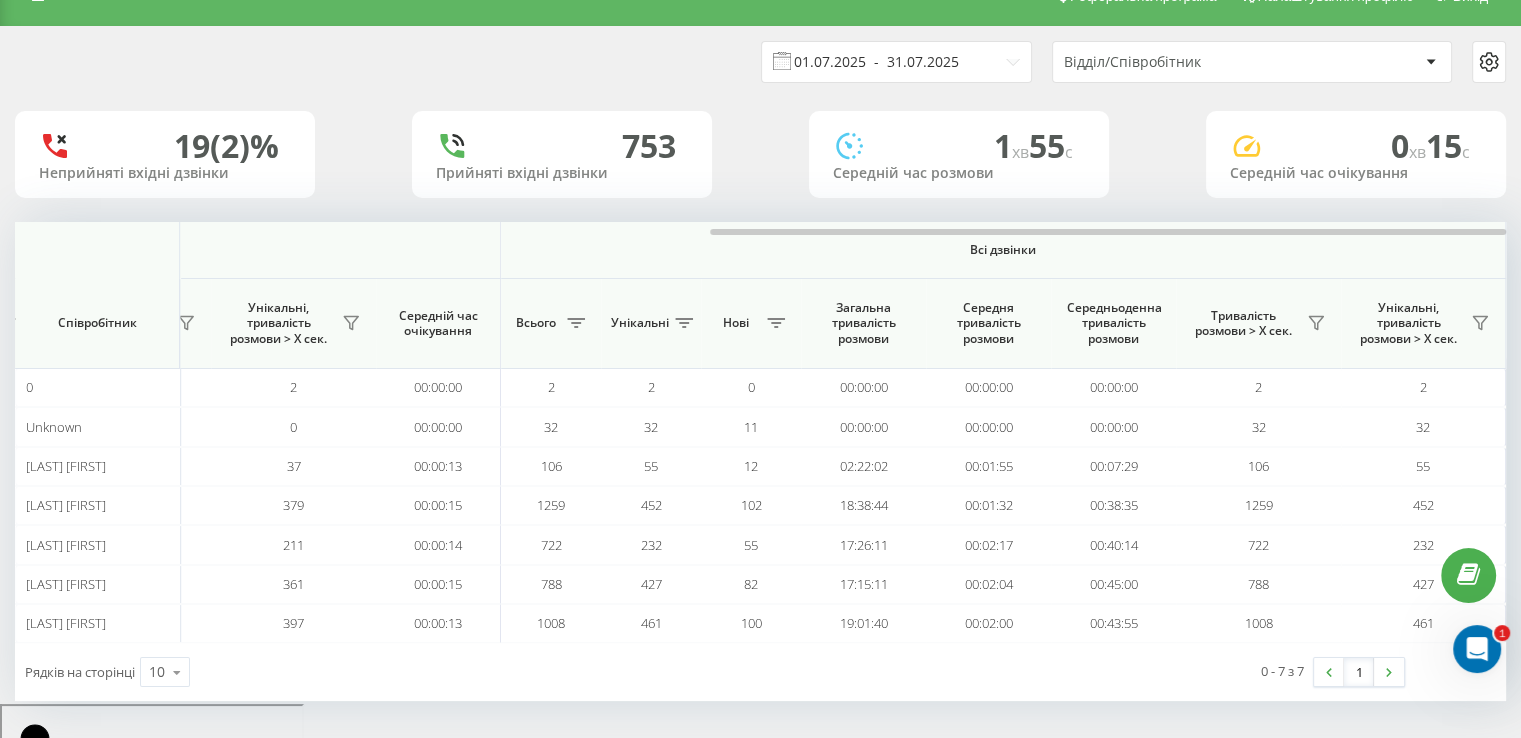 click on "01.07.2025  -  31.07.2025" at bounding box center [896, 62] 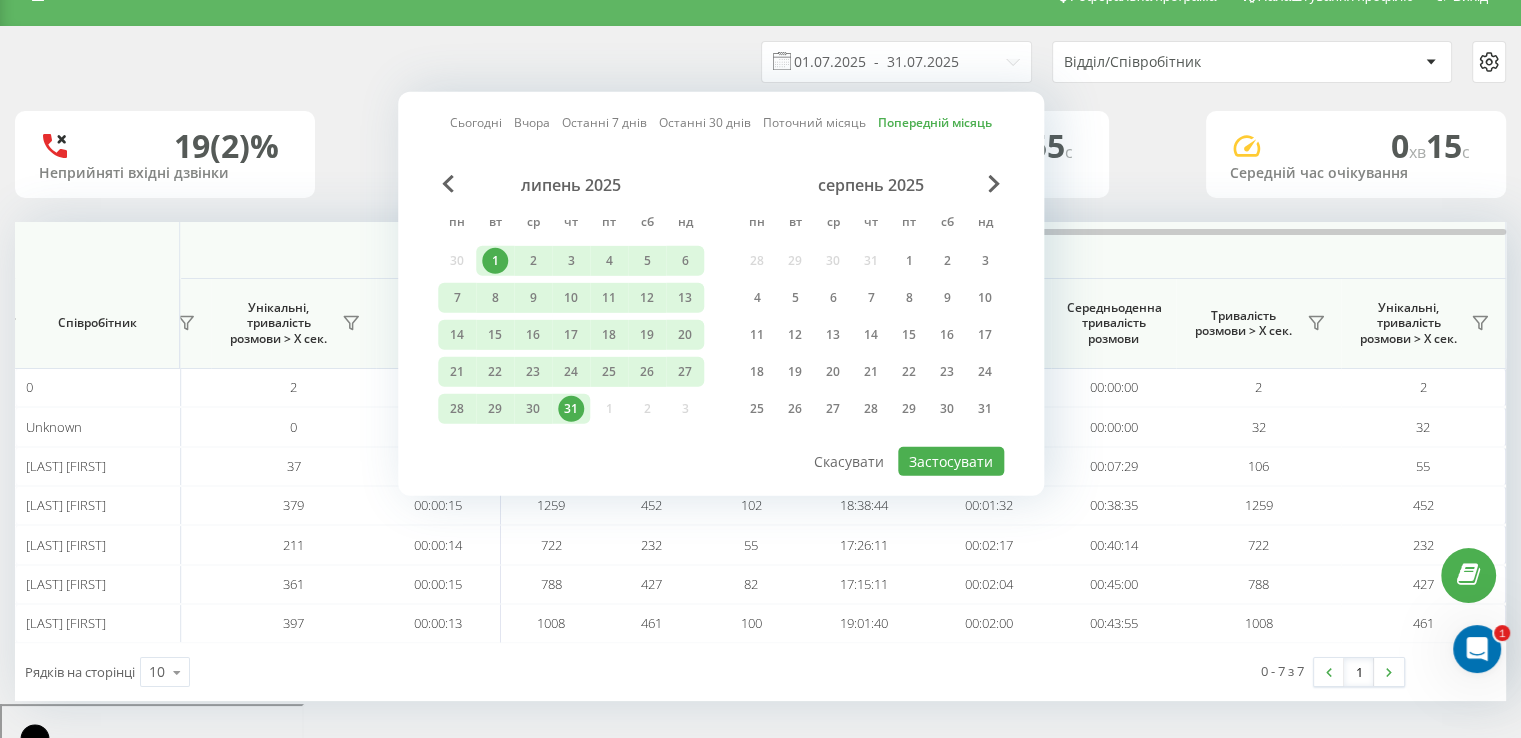 click on "липень 2025" at bounding box center (571, 185) 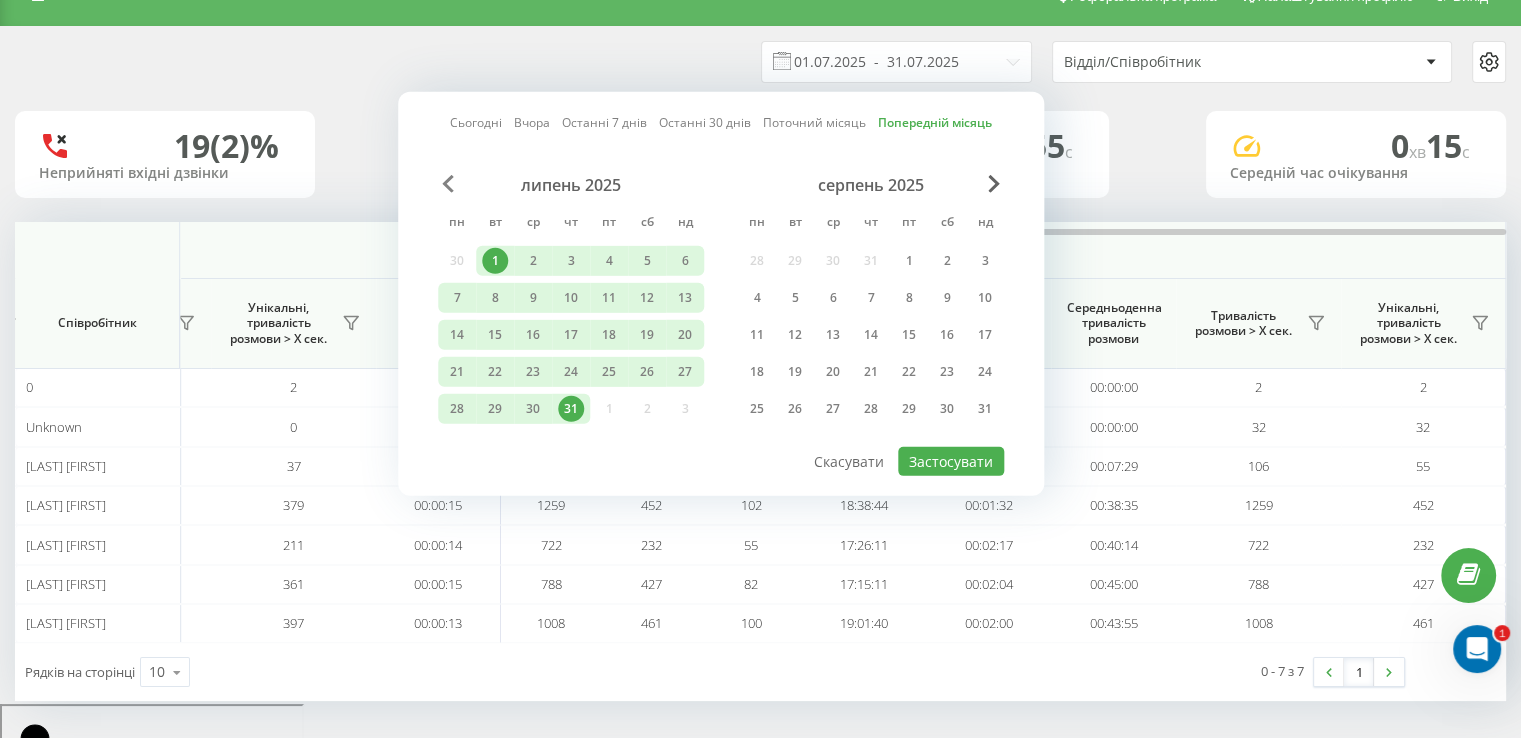 click at bounding box center [448, 184] 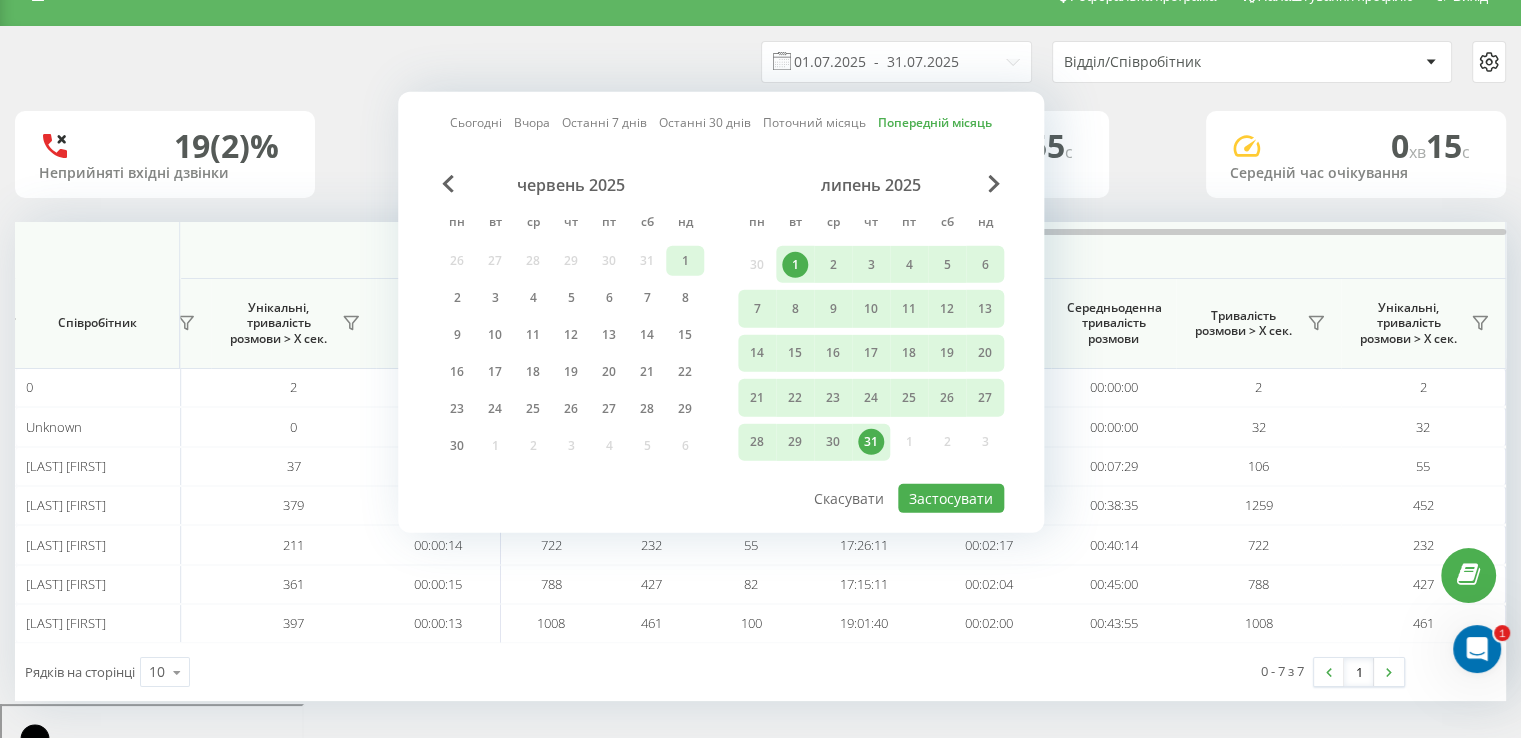 click on "1" at bounding box center [685, 261] 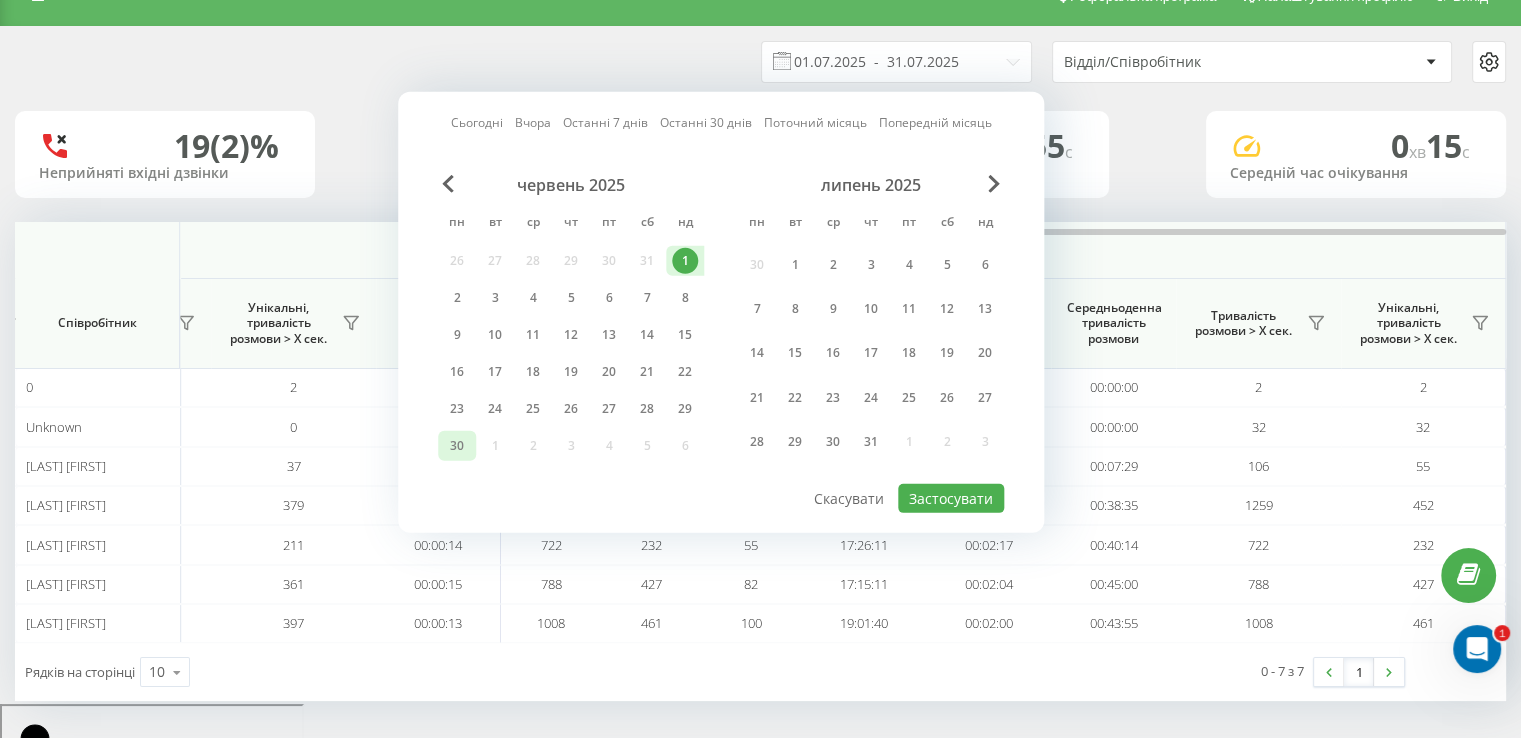 click on "30" at bounding box center [457, 446] 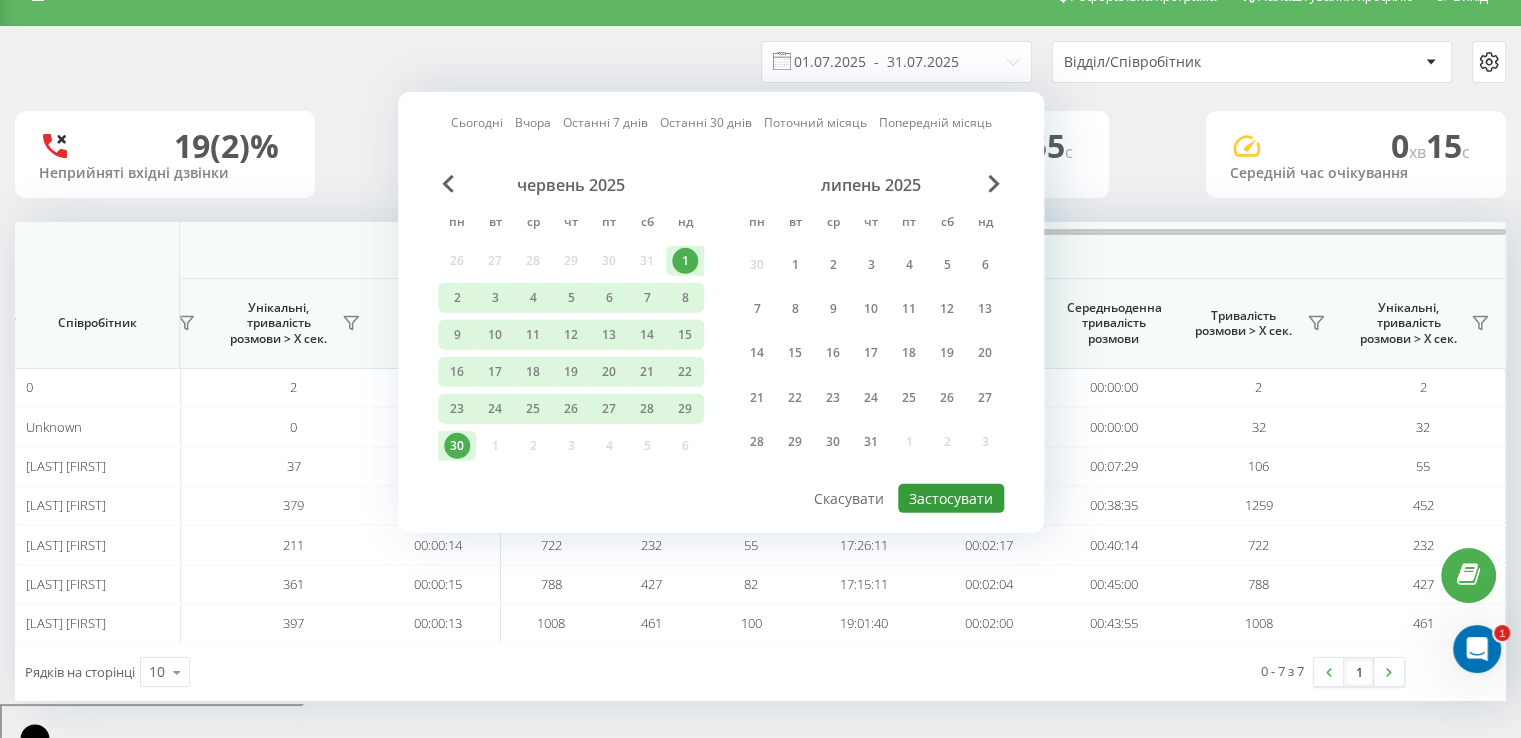 click on "Застосувати" at bounding box center [951, 498] 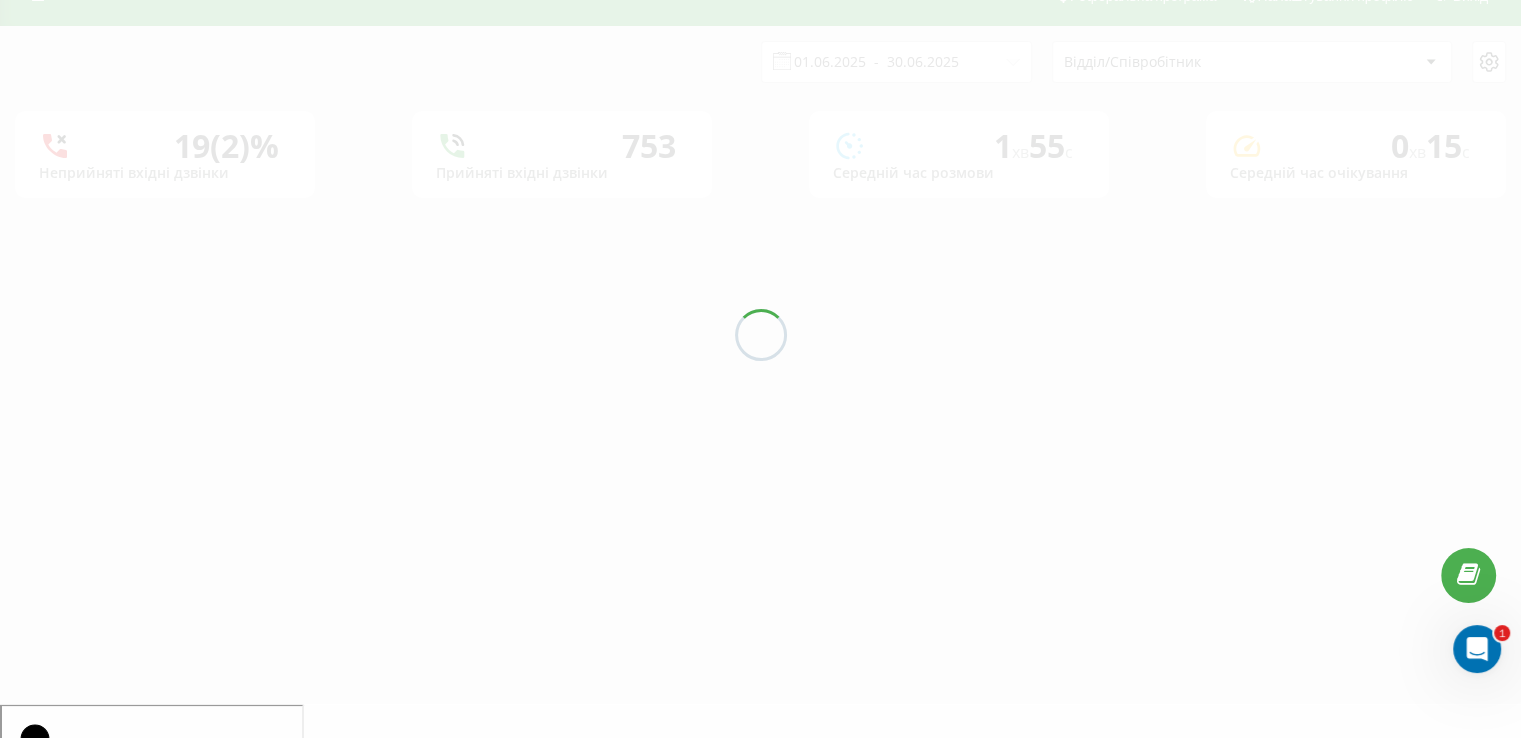 scroll, scrollTop: 0, scrollLeft: 0, axis: both 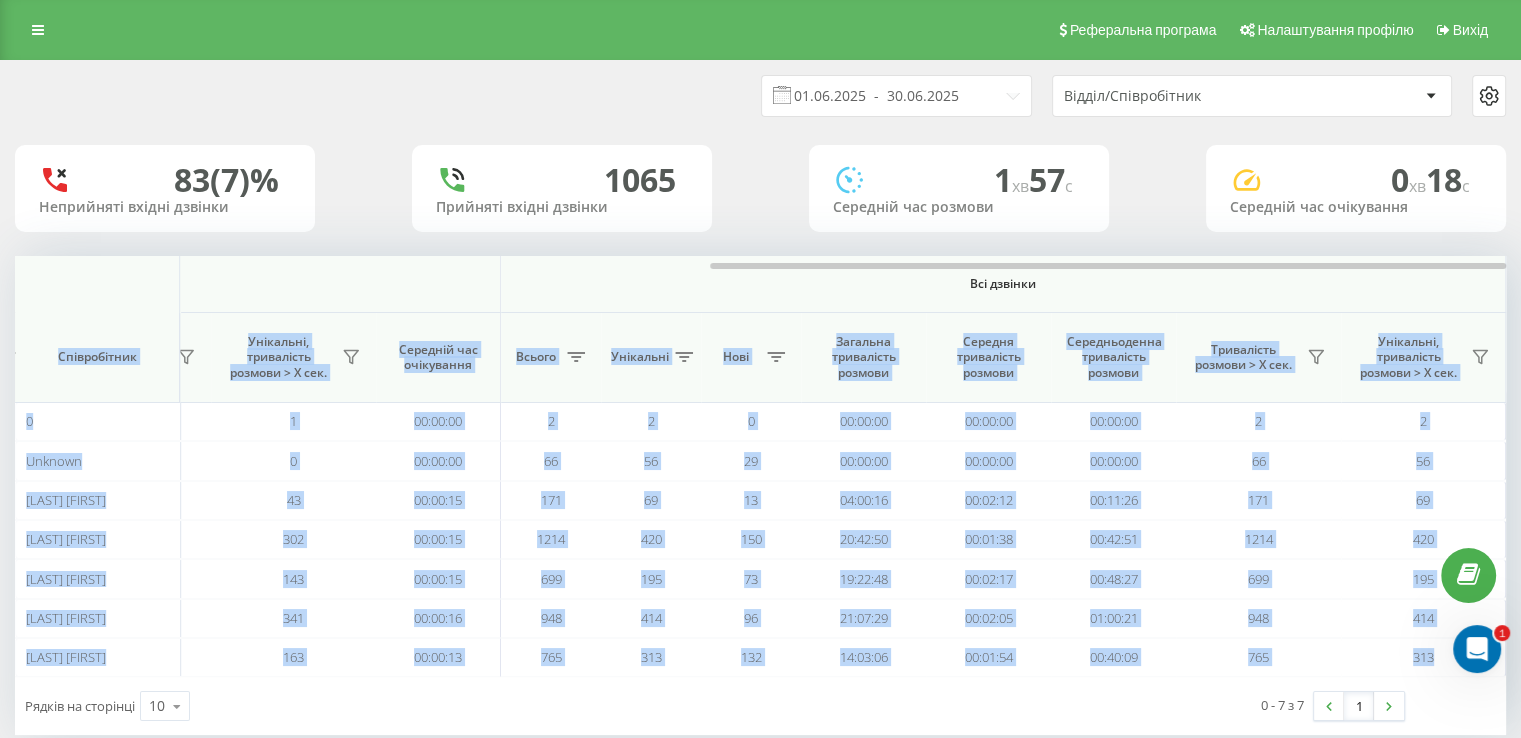 drag, startPoint x: 769, startPoint y: 261, endPoint x: 1490, endPoint y: 297, distance: 721.8982 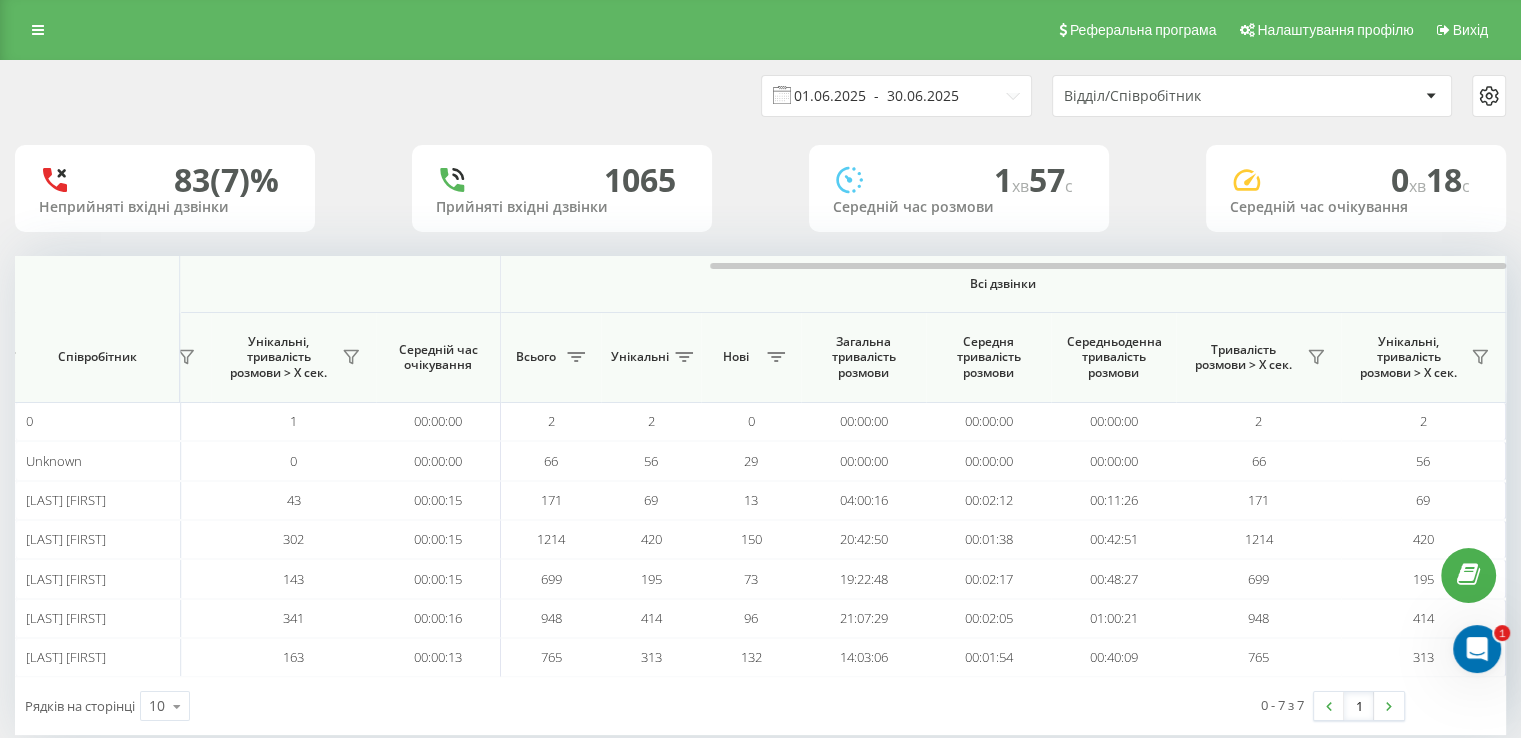 click on "01.06.2025  -  30.06.2025" at bounding box center [896, 96] 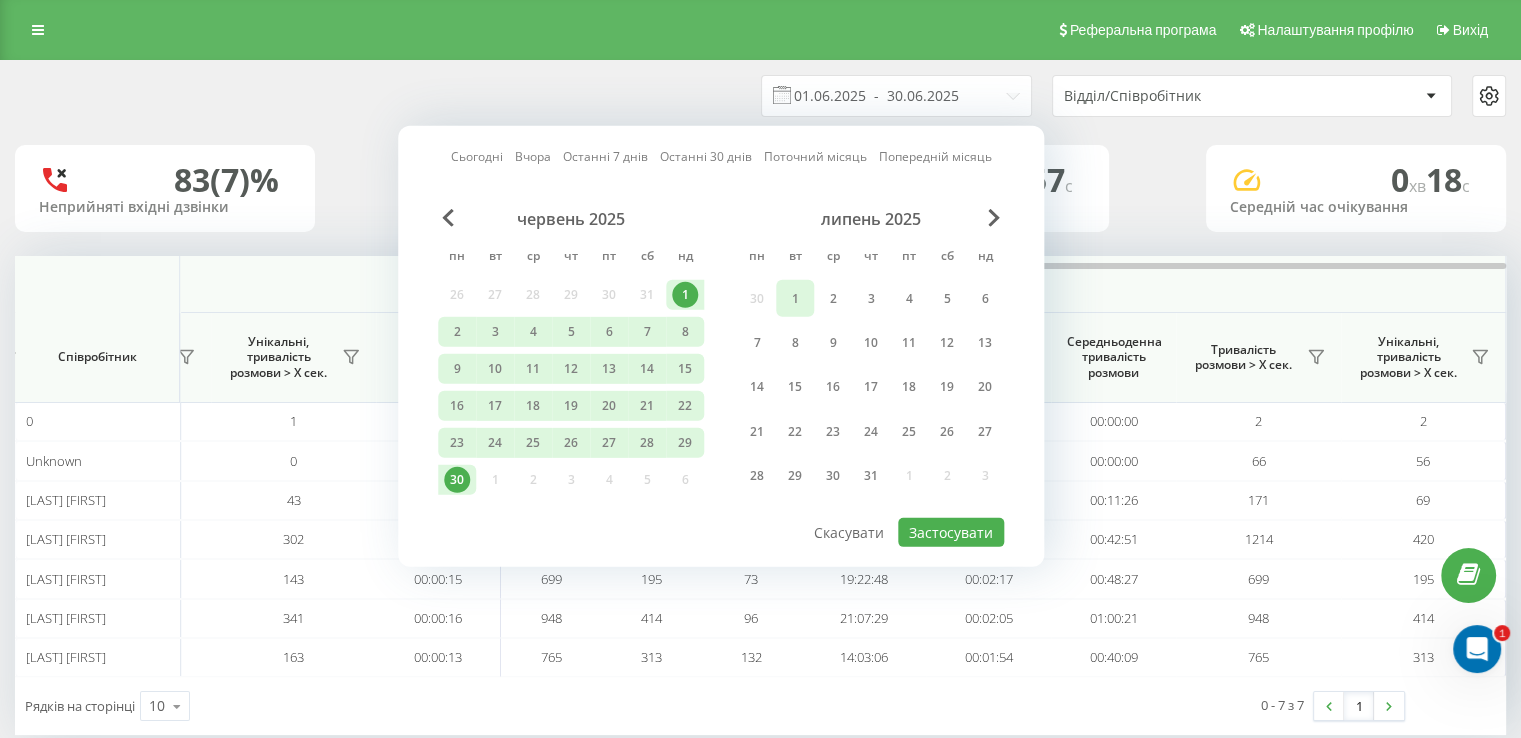 click on "1" at bounding box center (795, 298) 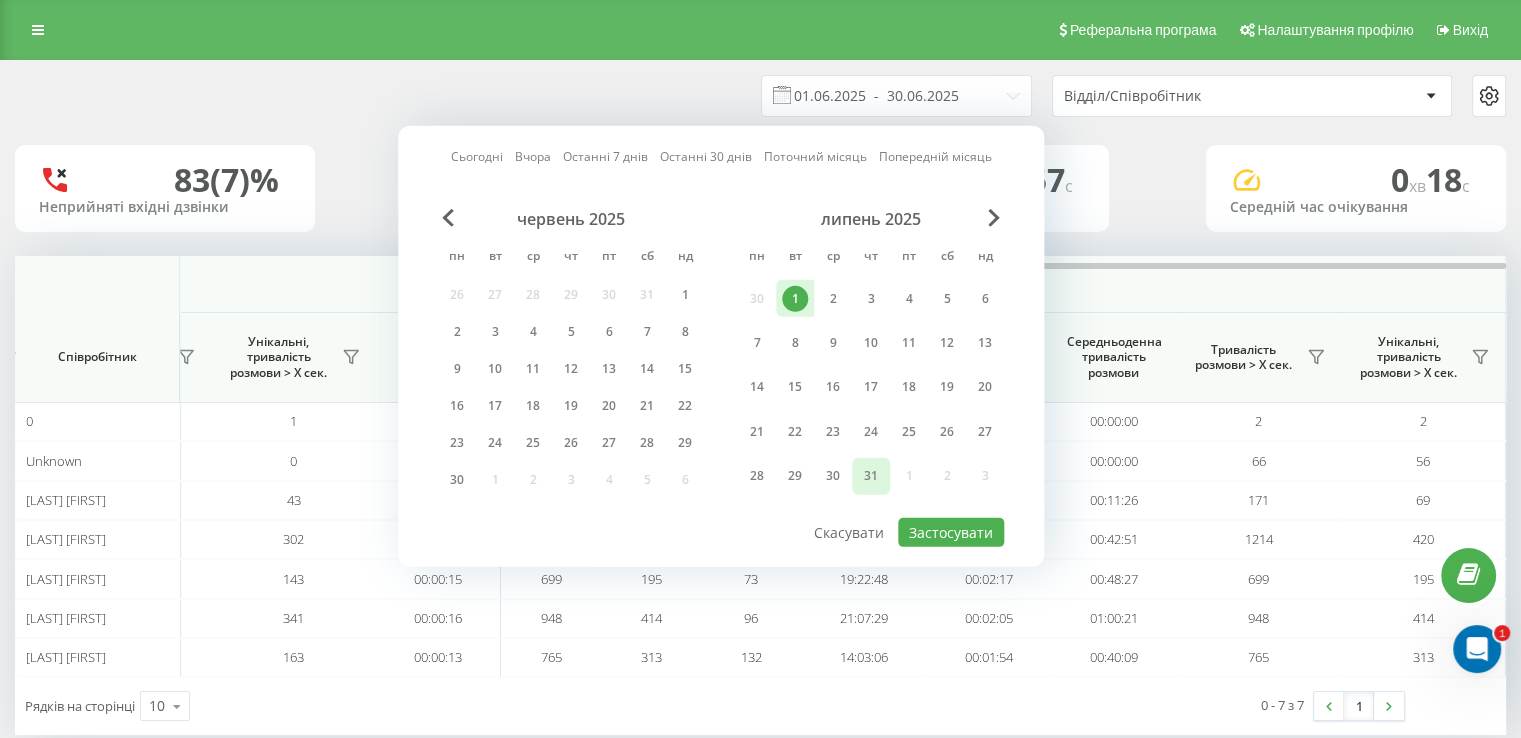click on "31" at bounding box center (871, 476) 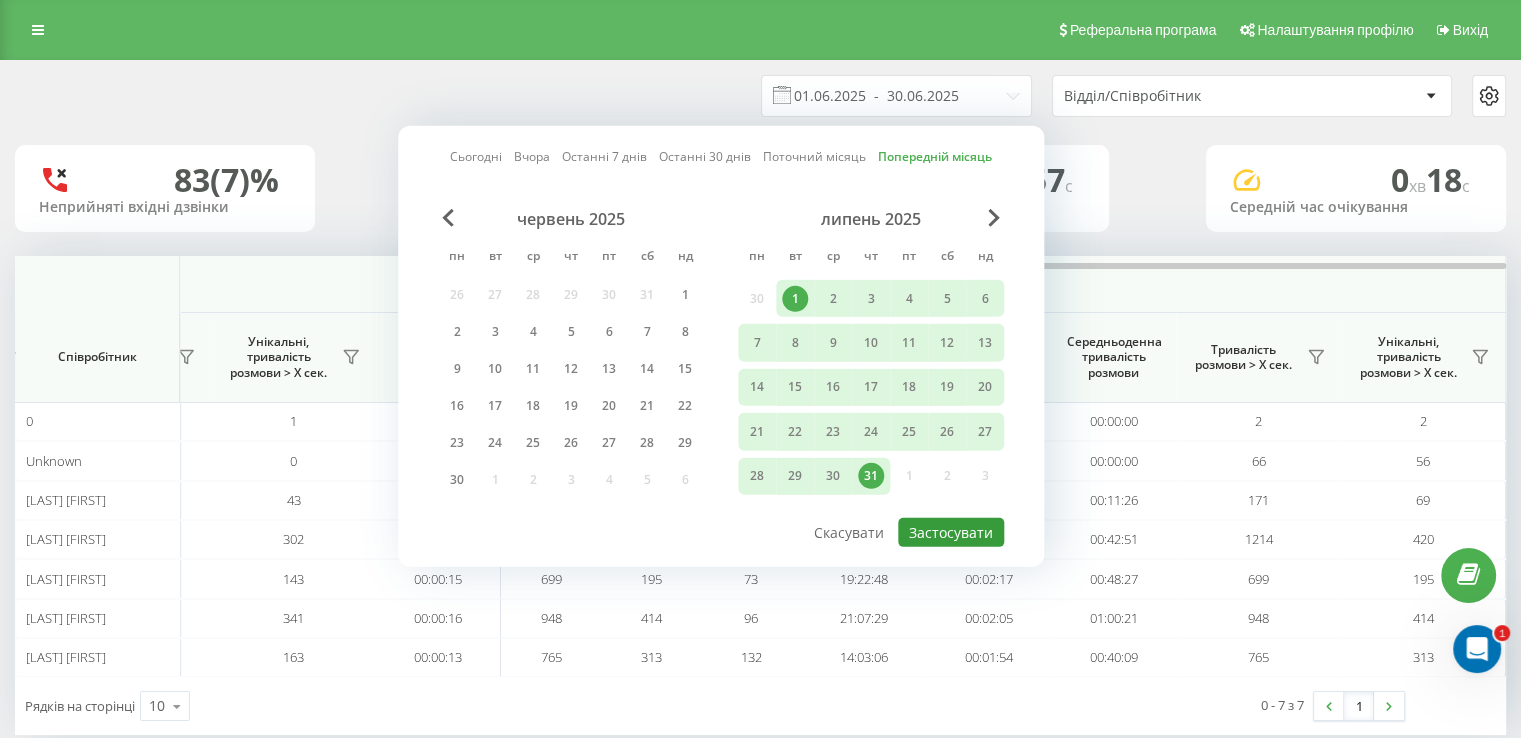 click on "Застосувати" at bounding box center (951, 532) 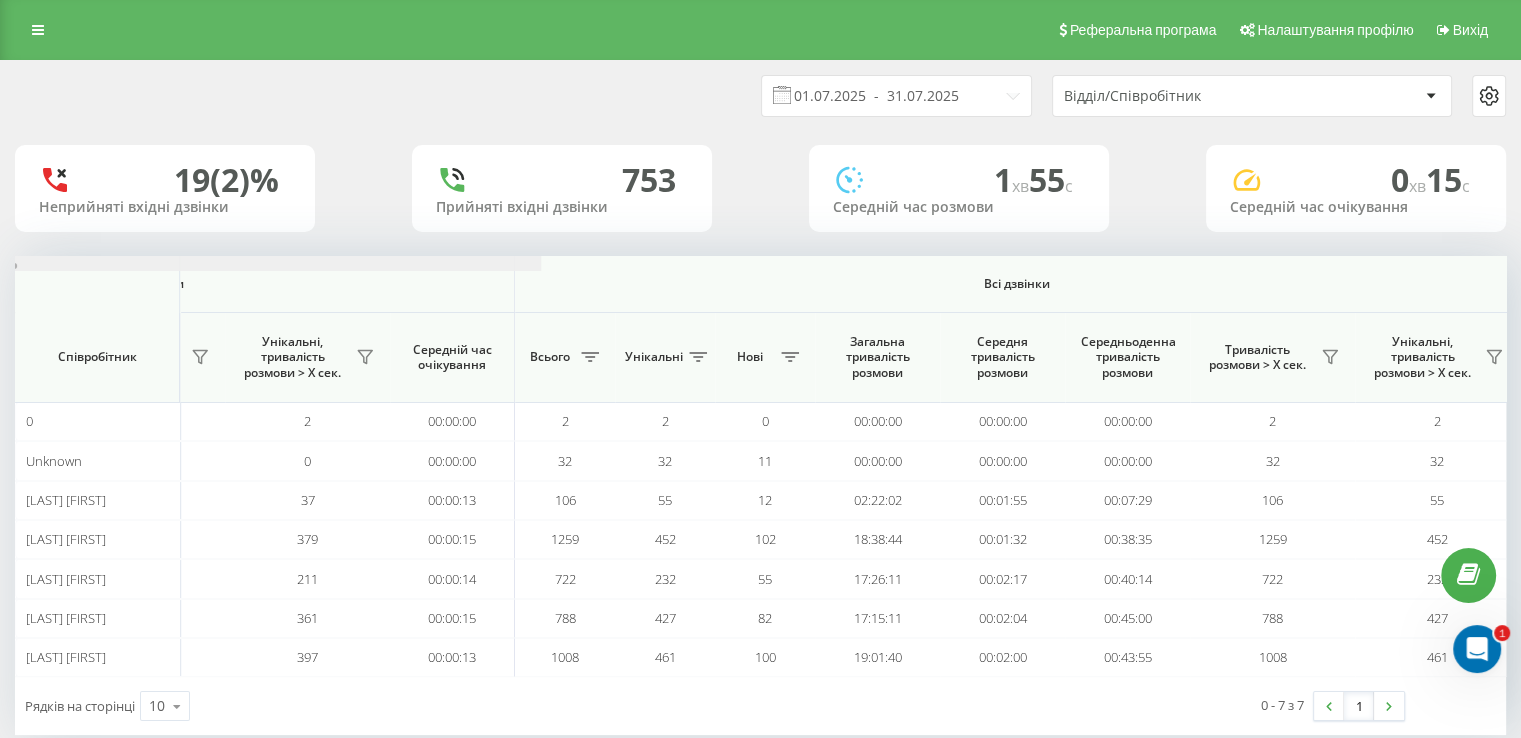 scroll, scrollTop: 0, scrollLeft: 1299, axis: horizontal 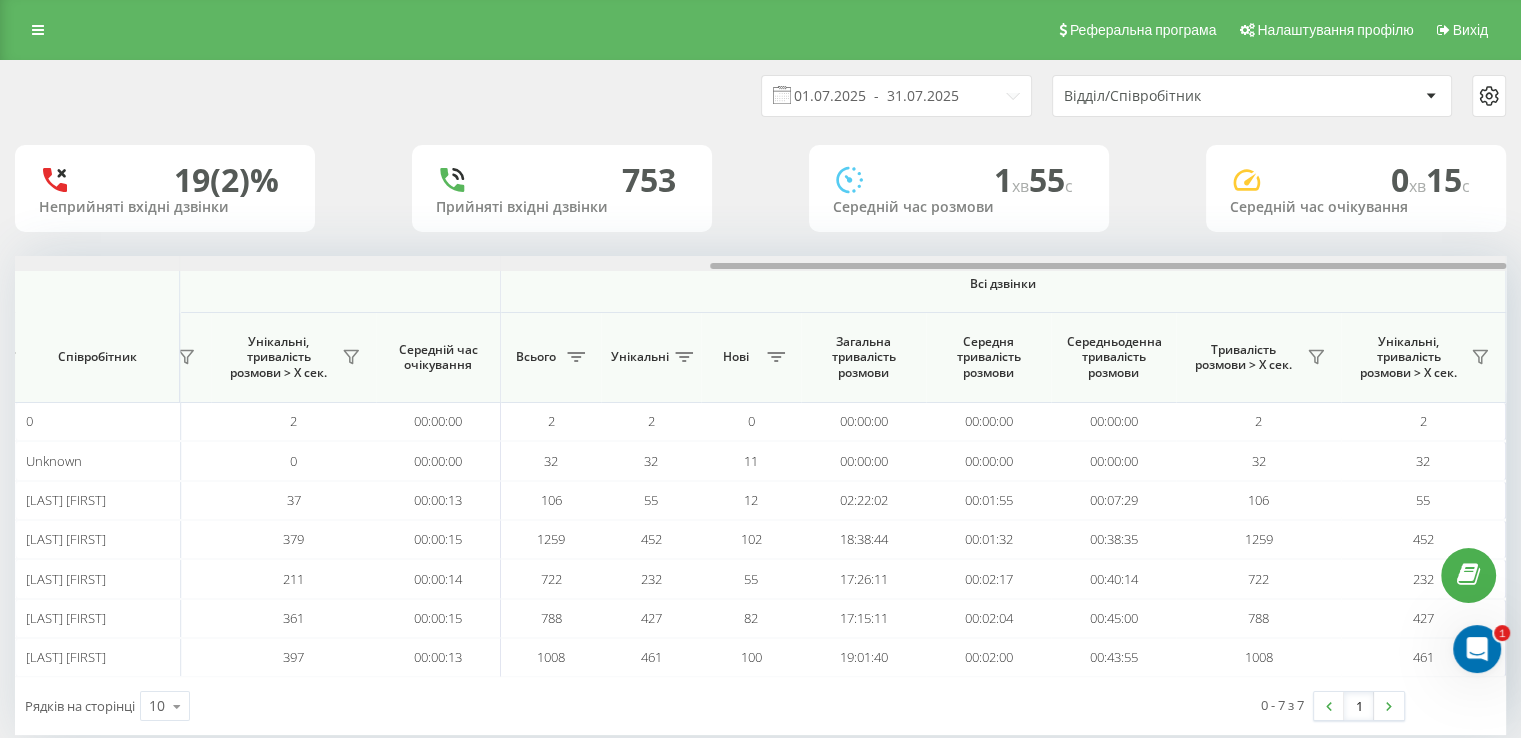 drag, startPoint x: 784, startPoint y: 264, endPoint x: 1535, endPoint y: 294, distance: 751.59894 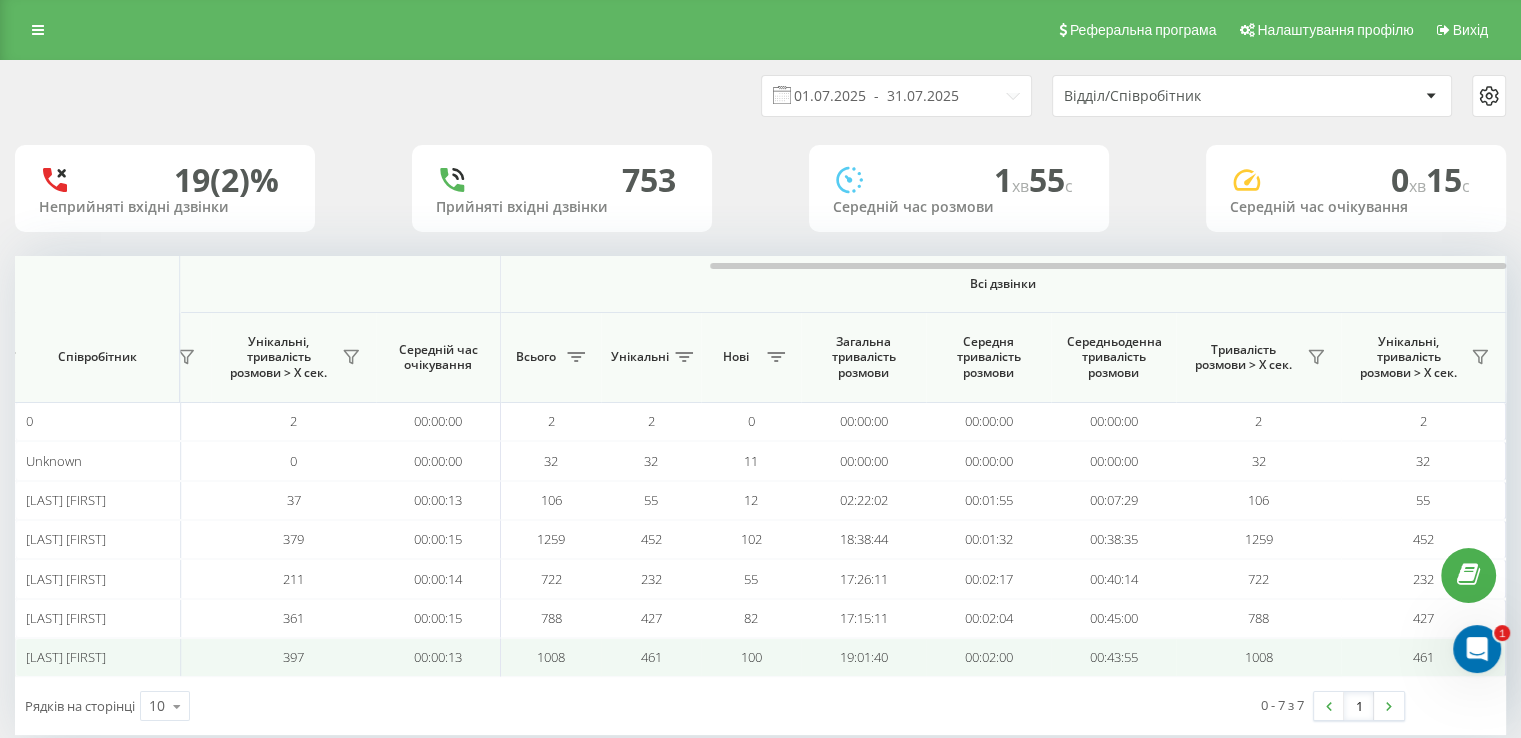 click on "19:01:40" at bounding box center [863, 657] 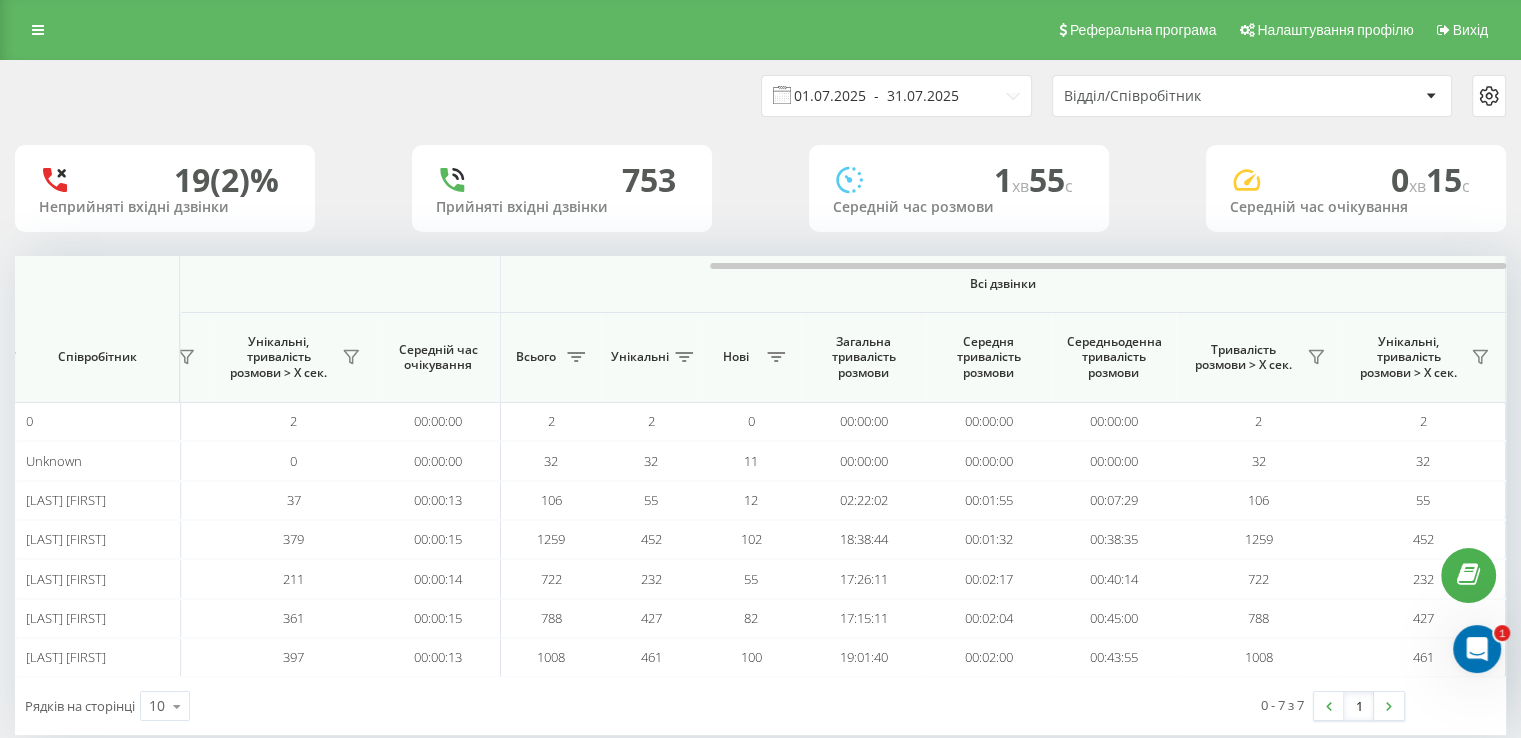 click on "01.07.2025  -  31.07.2025" at bounding box center (896, 96) 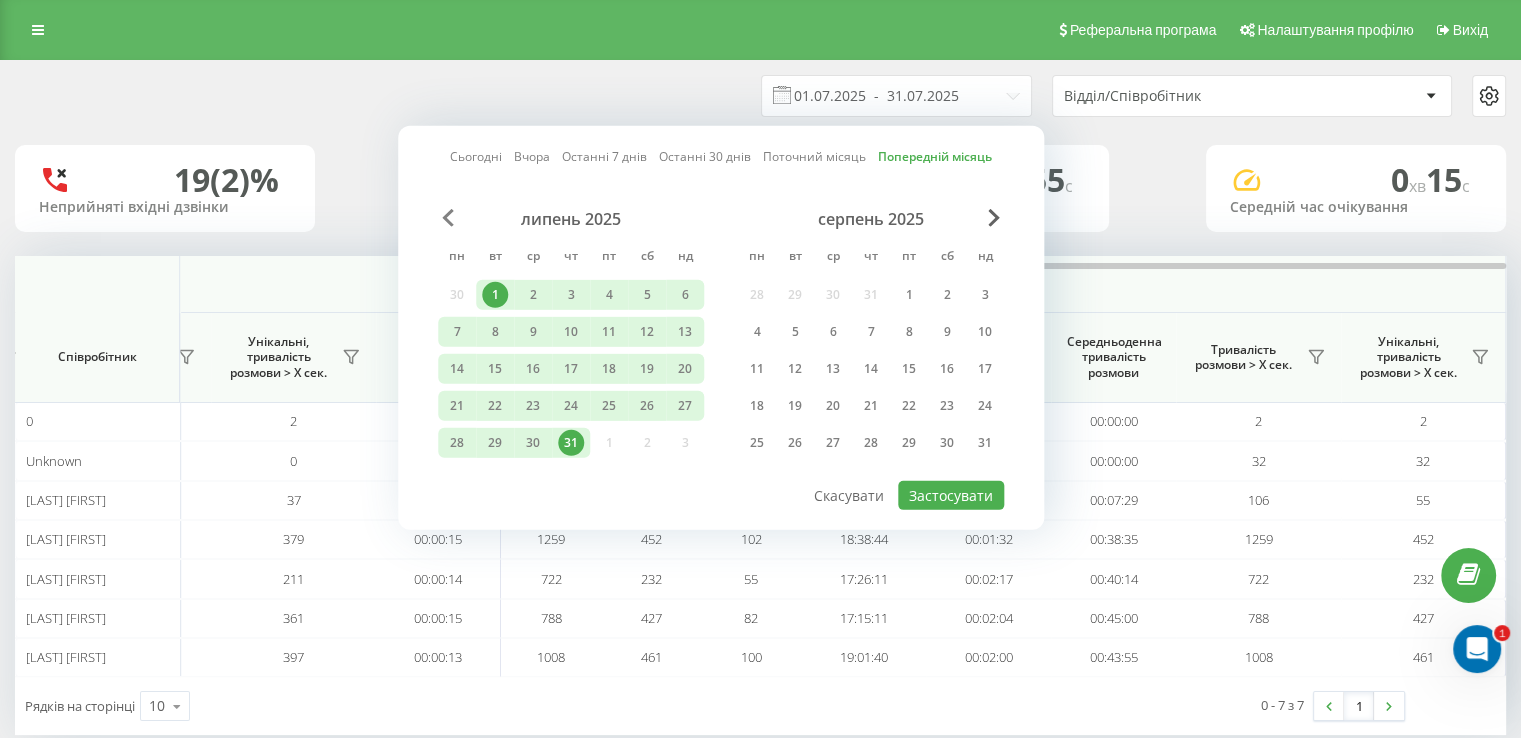 click on "липень 2025" at bounding box center [571, 219] 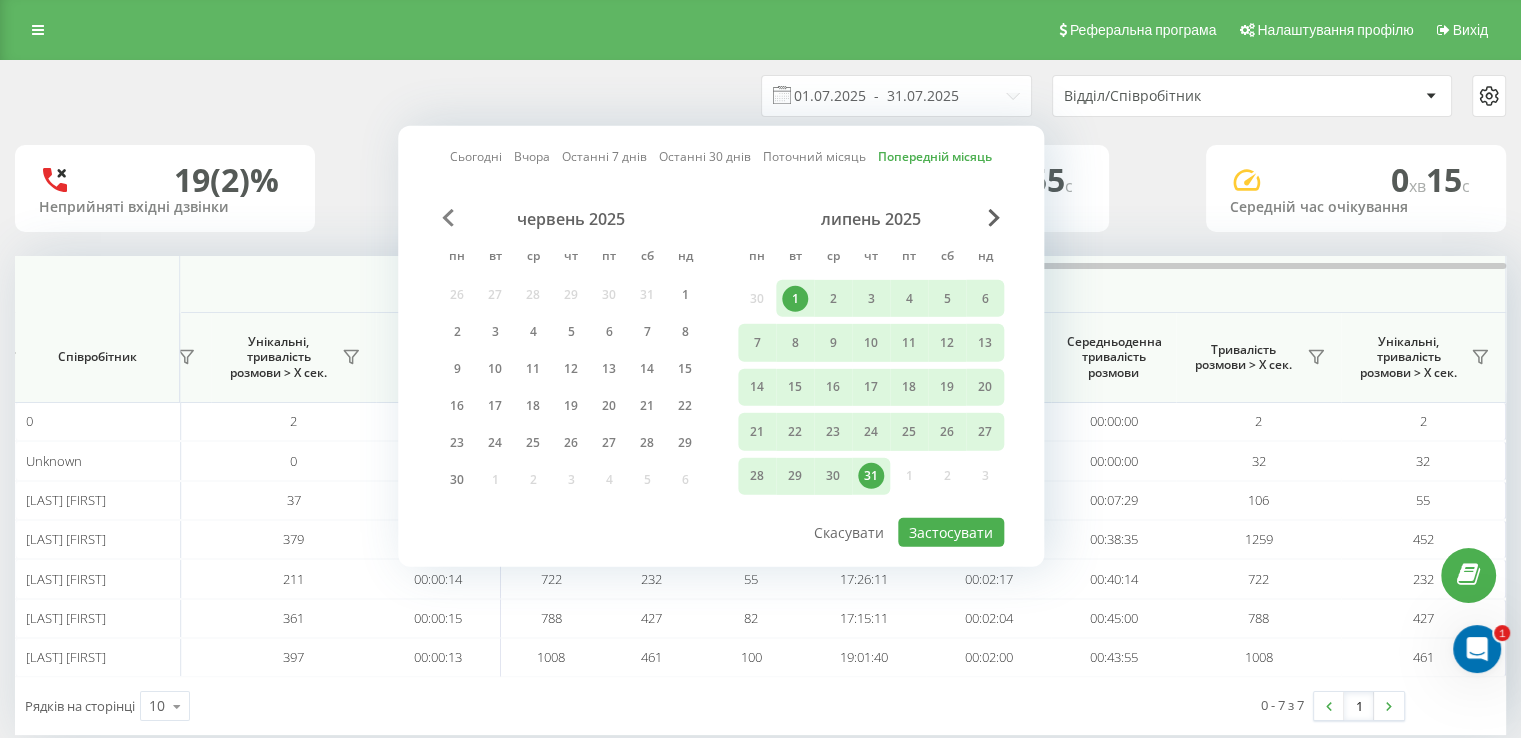 click at bounding box center [448, 218] 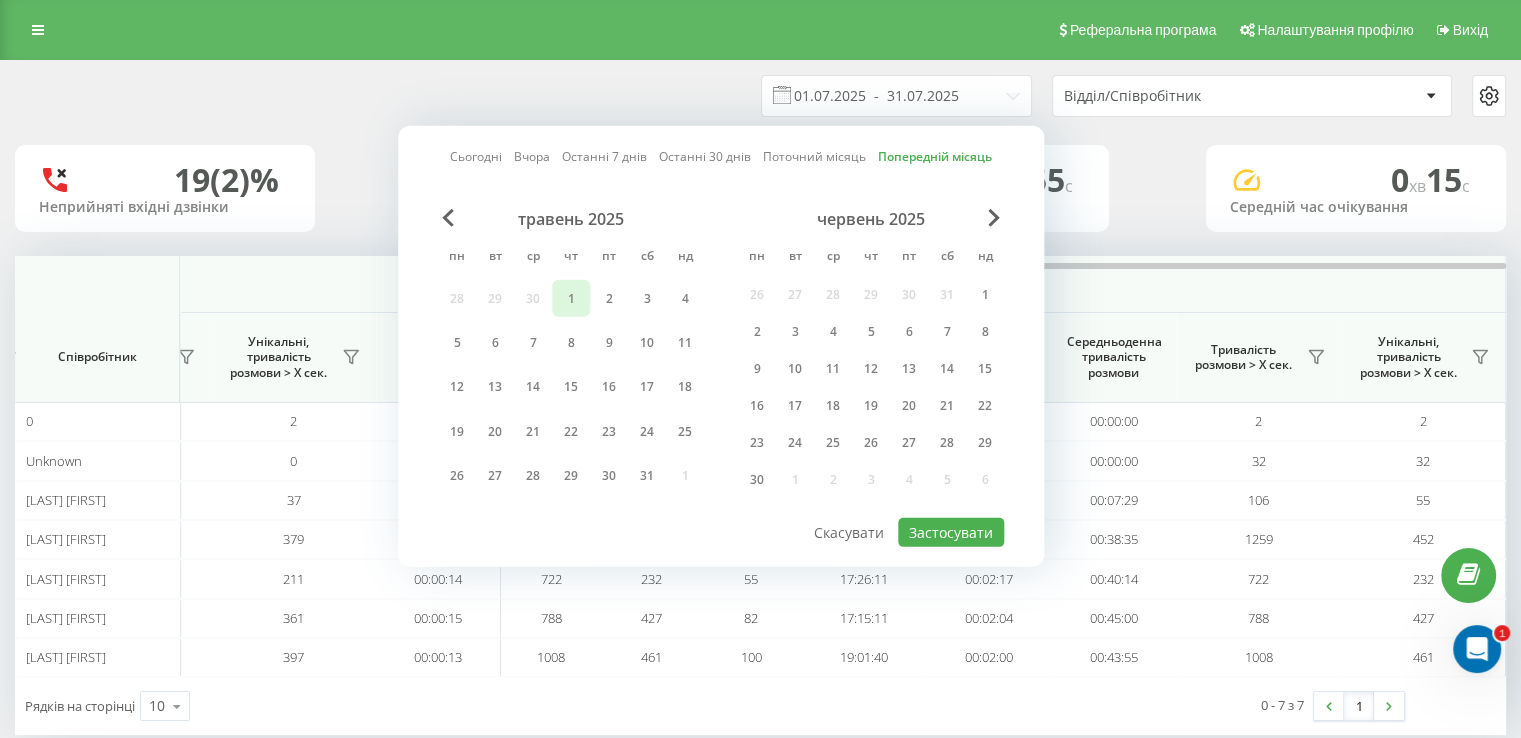 click on "1" at bounding box center [571, 298] 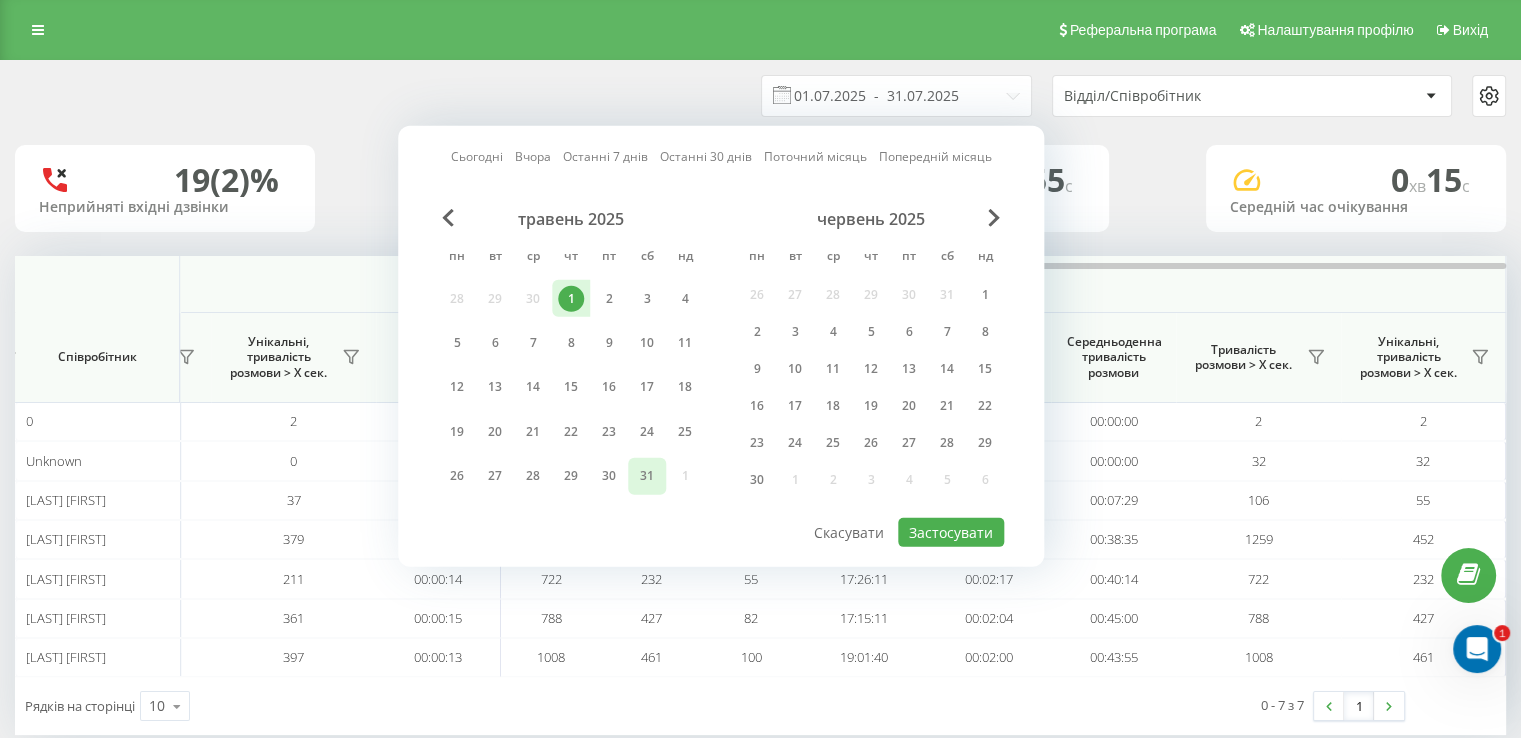 click on "31" at bounding box center [647, 476] 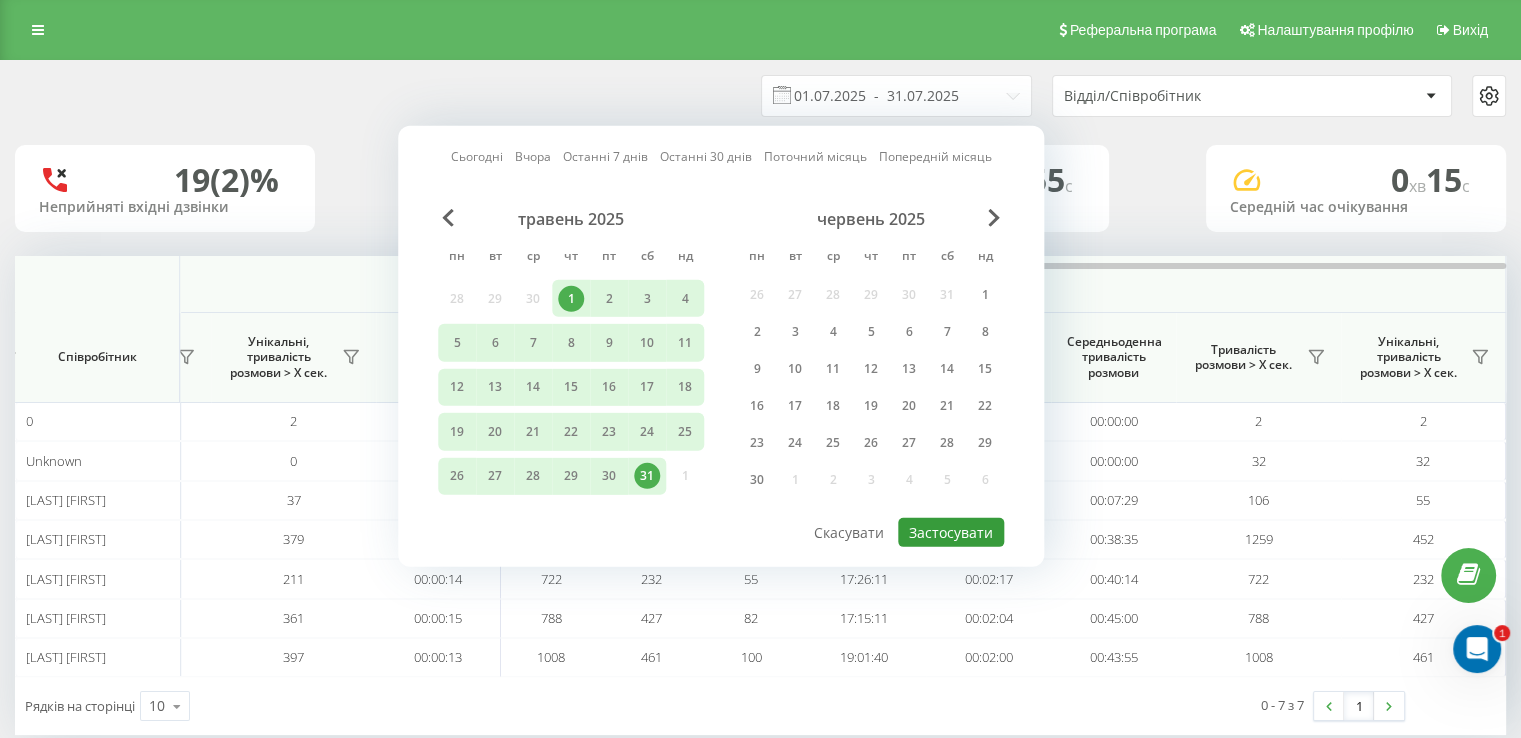 click on "Застосувати" at bounding box center (951, 532) 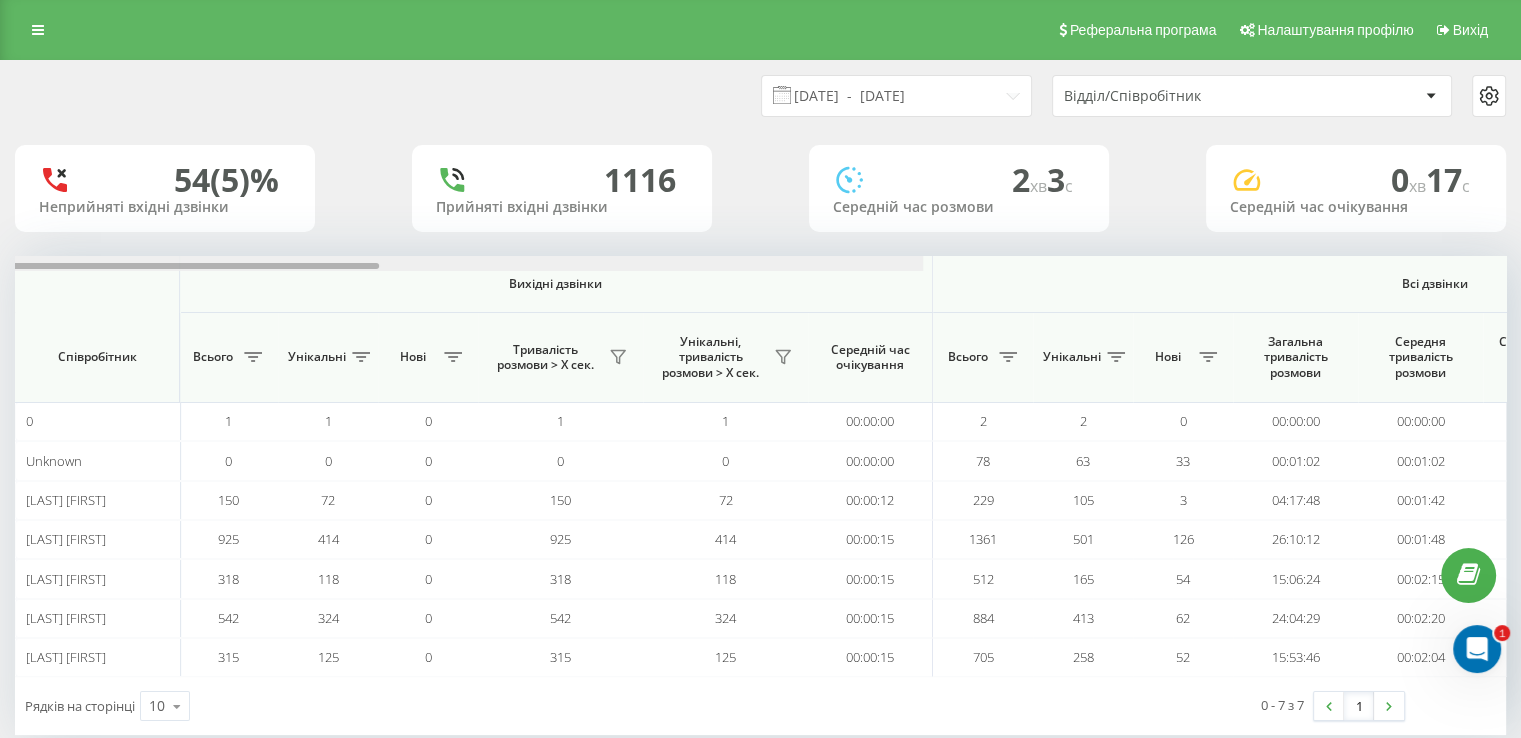 scroll, scrollTop: 0, scrollLeft: 1299, axis: horizontal 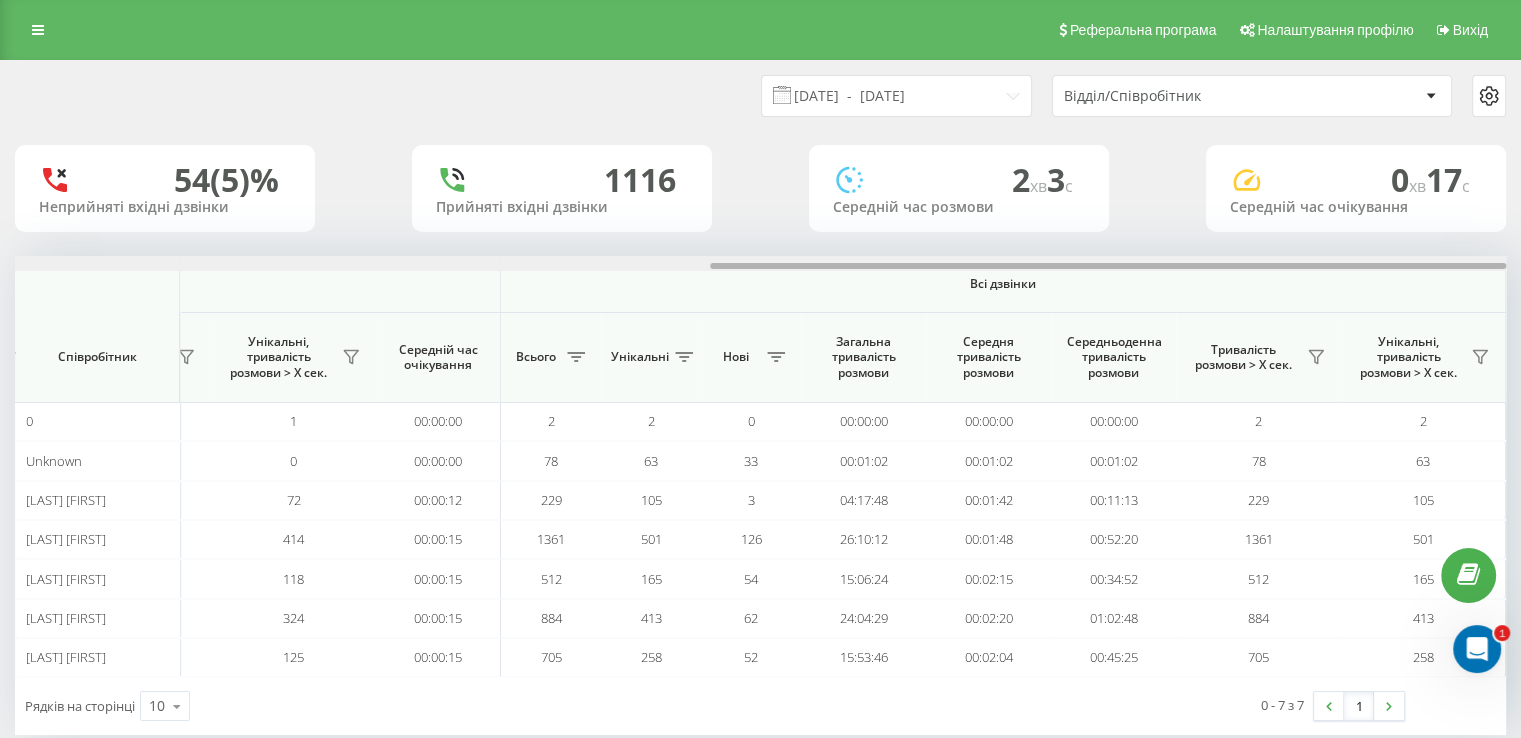 drag, startPoint x: 676, startPoint y: 266, endPoint x: 1517, endPoint y: 309, distance: 842.0986 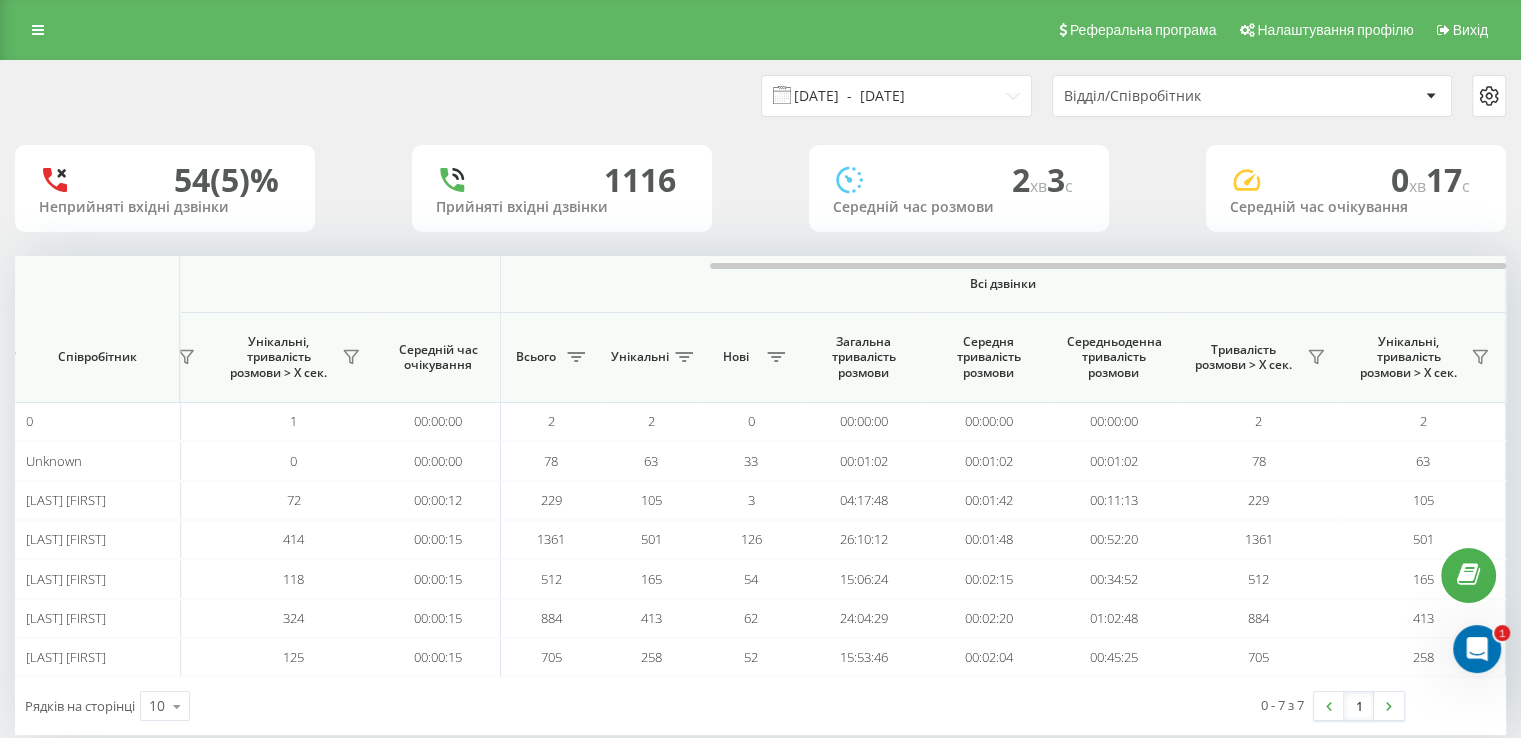click on "[DATE]  -  [DATE]" at bounding box center [896, 96] 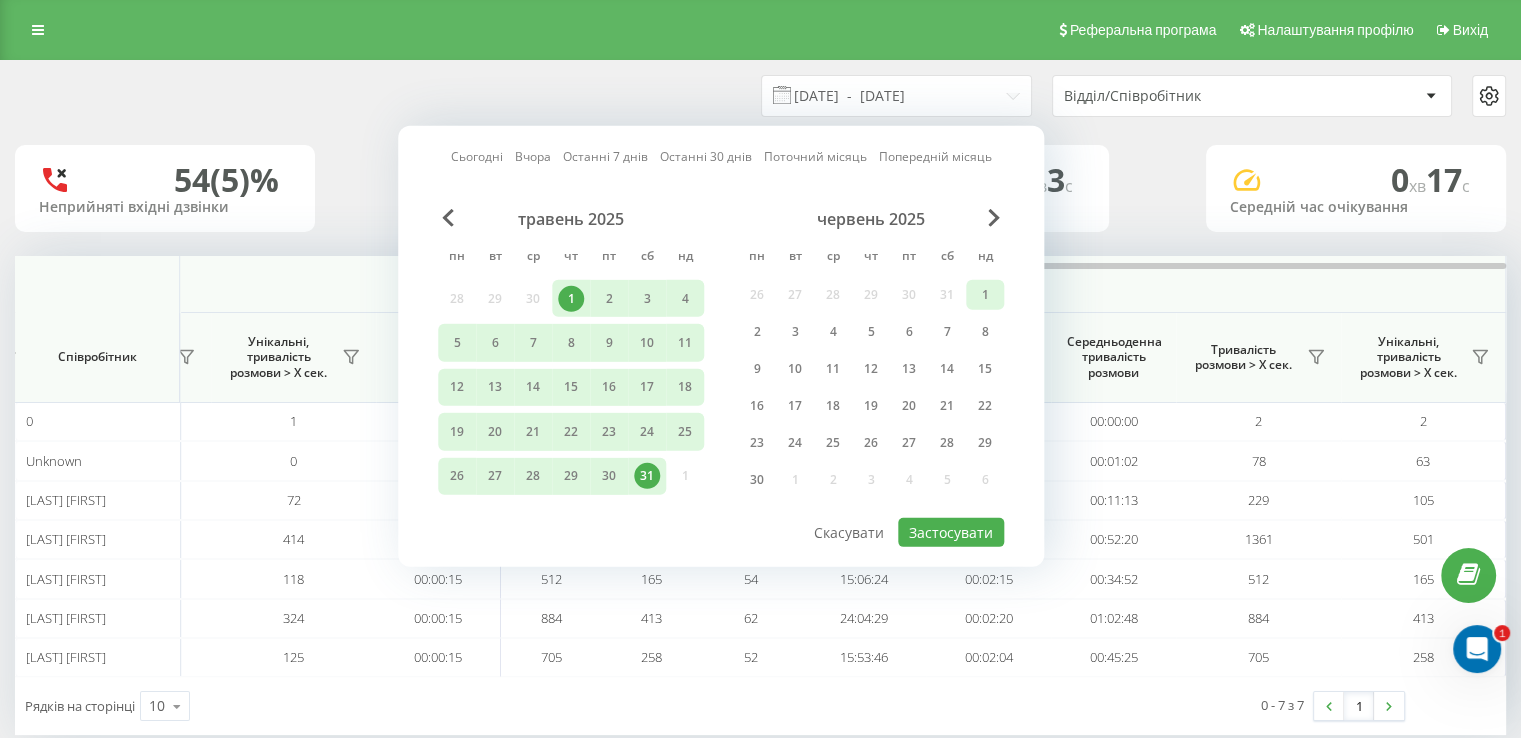 click on "1" at bounding box center [985, 295] 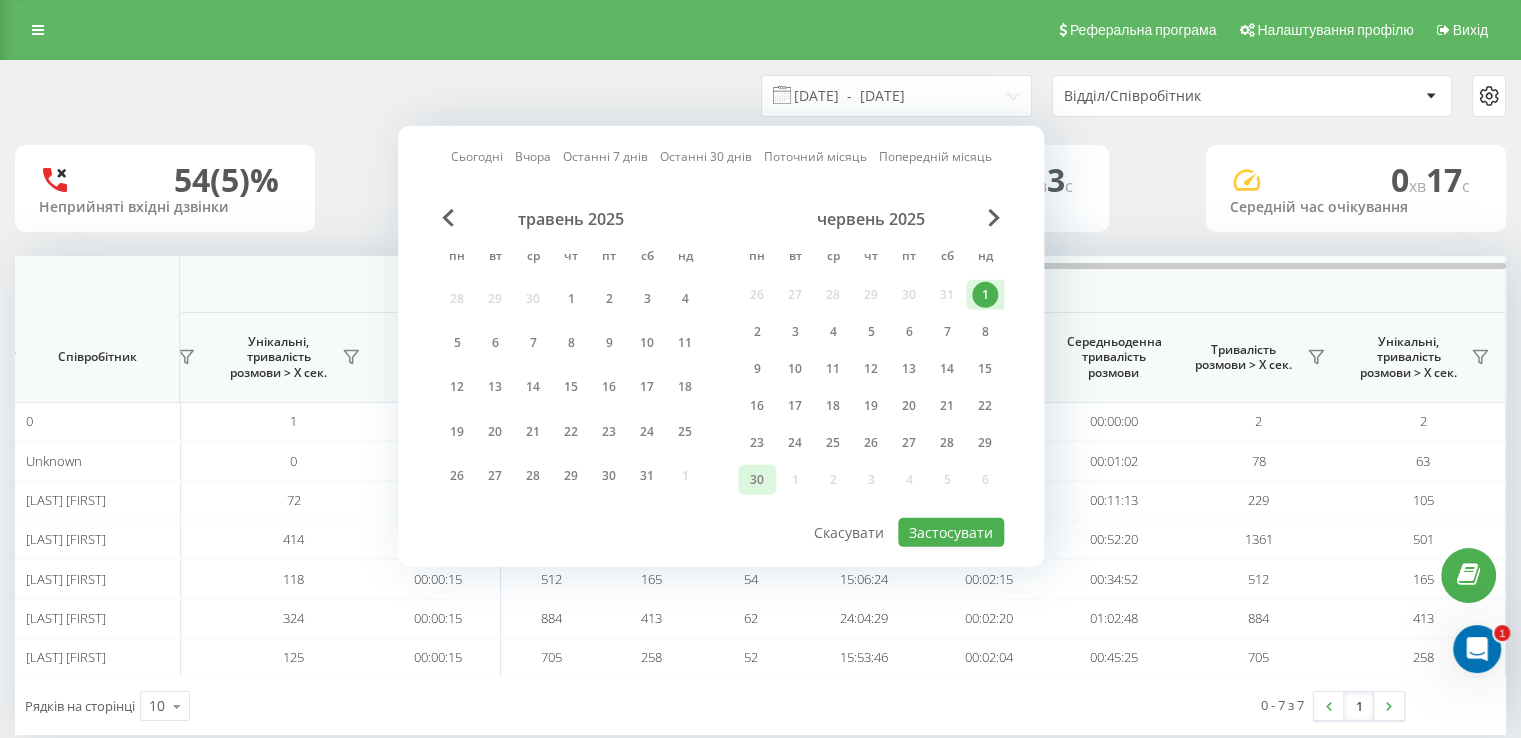 click on "30" at bounding box center [757, 480] 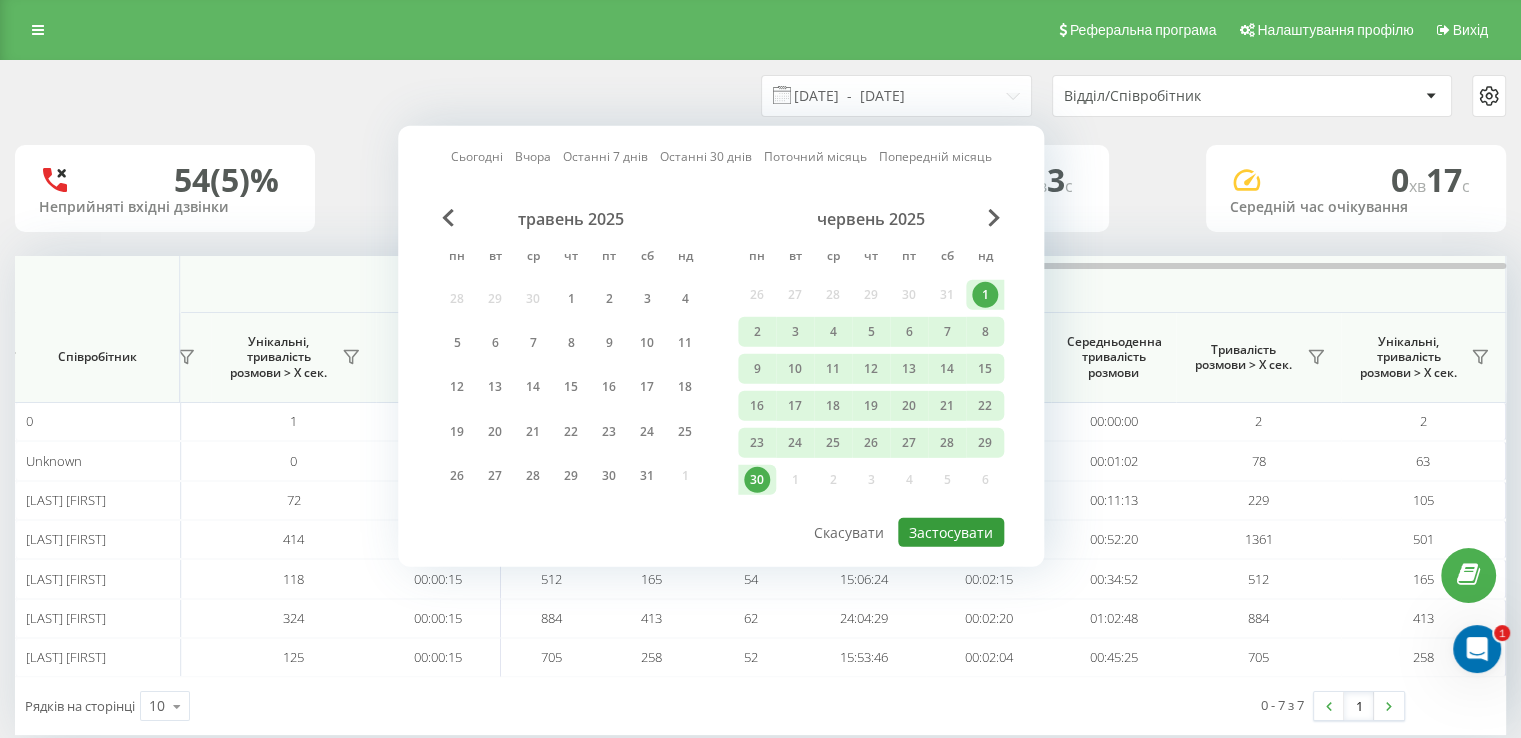 click on "Застосувати" at bounding box center [951, 532] 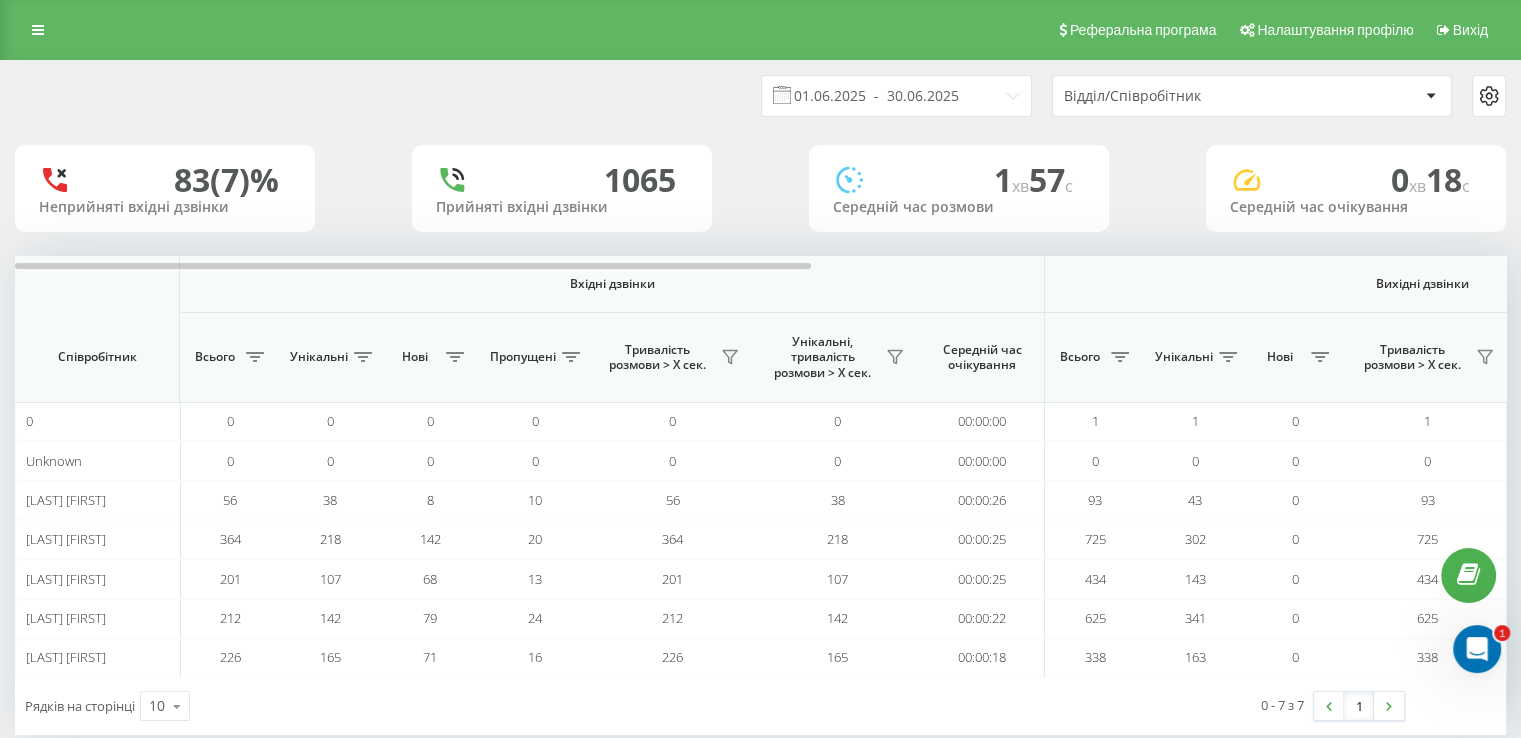 click on "Вхідні дзвінки" at bounding box center (612, 284) 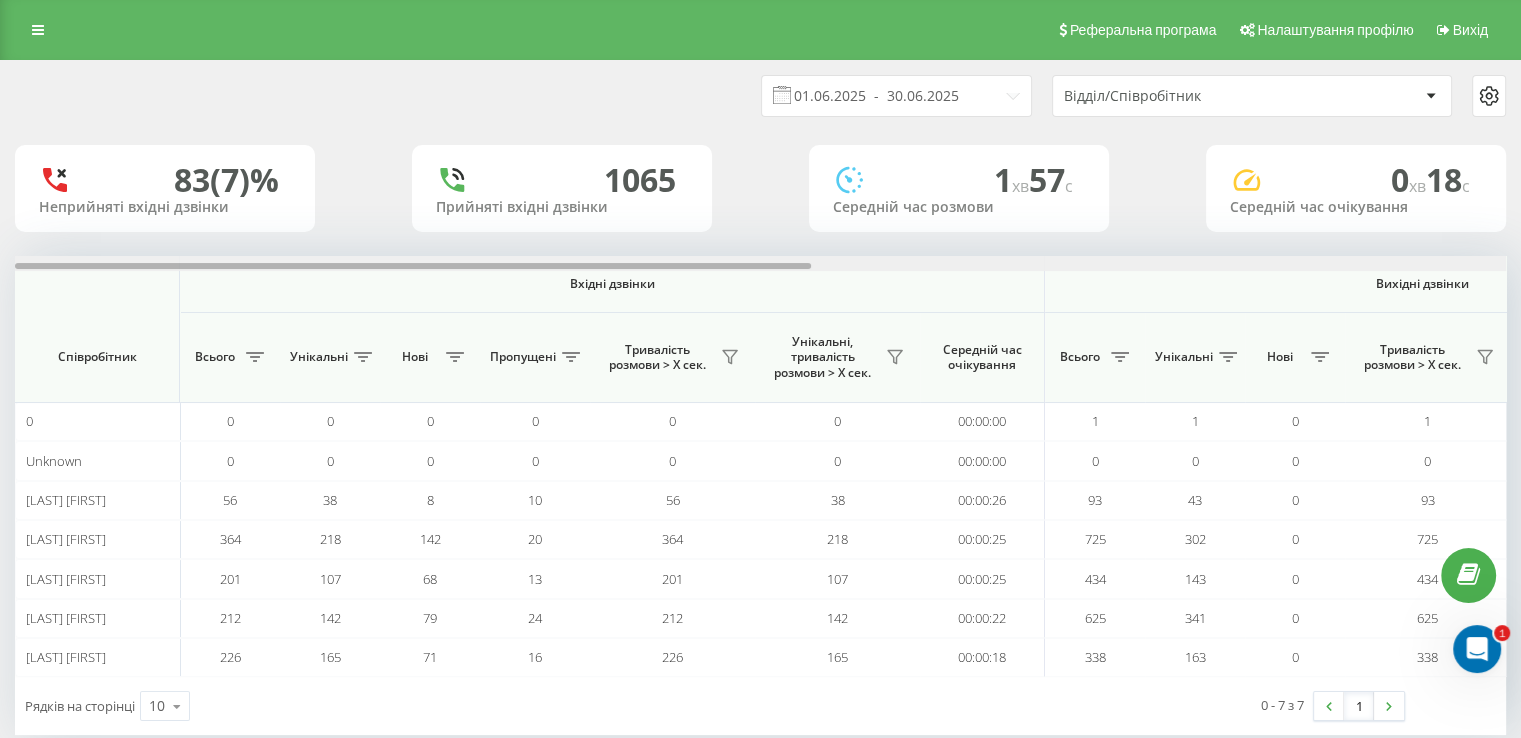 scroll, scrollTop: 0, scrollLeft: 1299, axis: horizontal 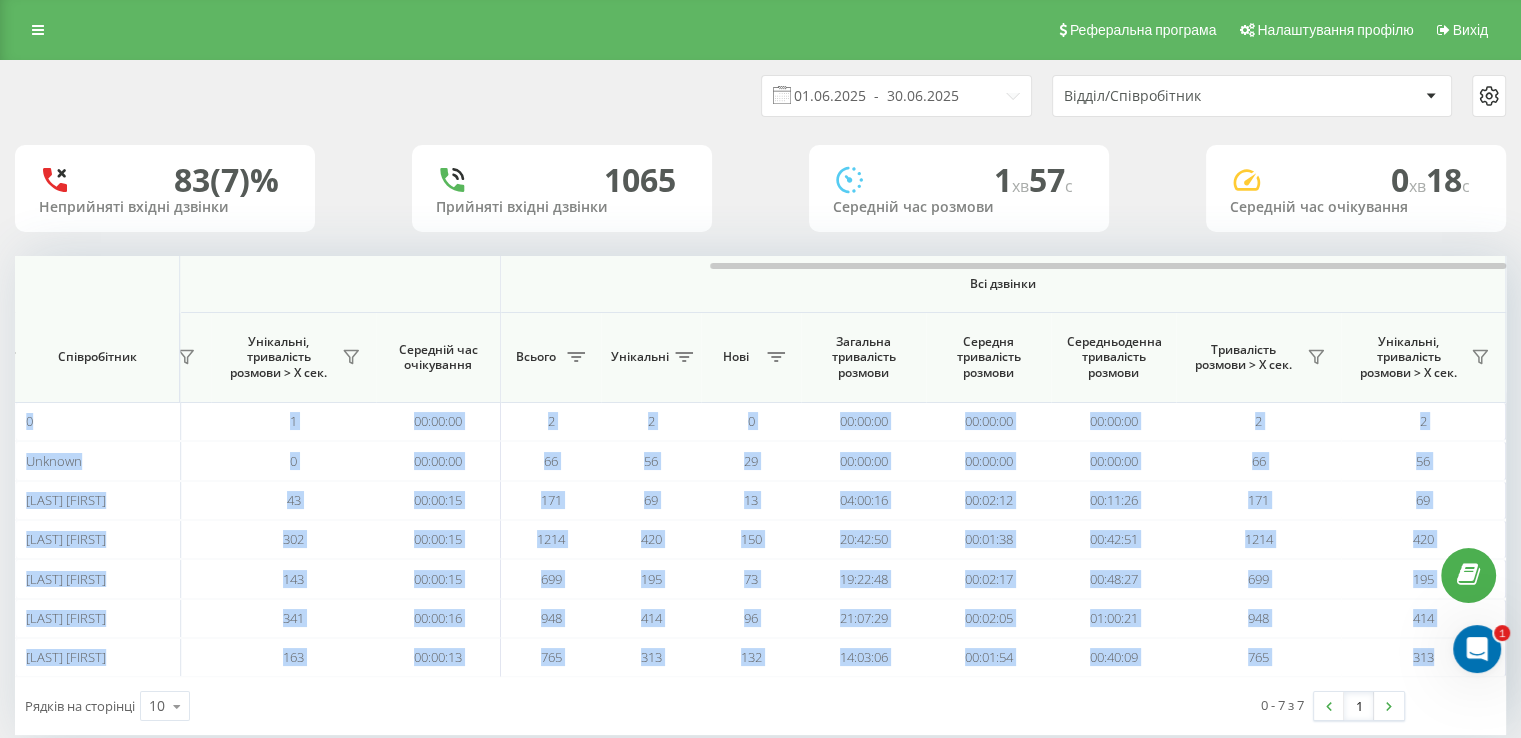 drag, startPoint x: 633, startPoint y: 261, endPoint x: 1535, endPoint y: 295, distance: 902.64056 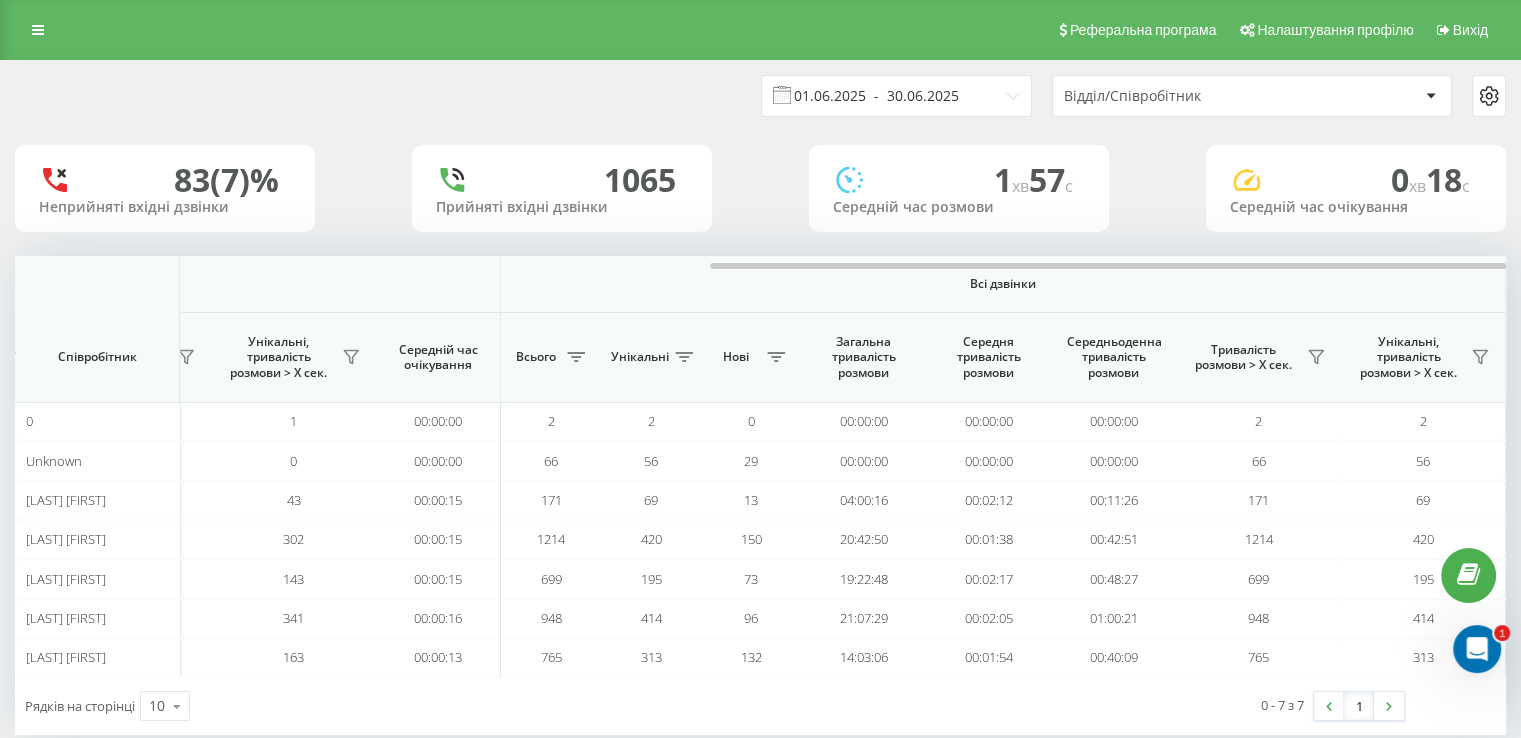 click on "01.06.2025  -  30.06.2025" at bounding box center (896, 96) 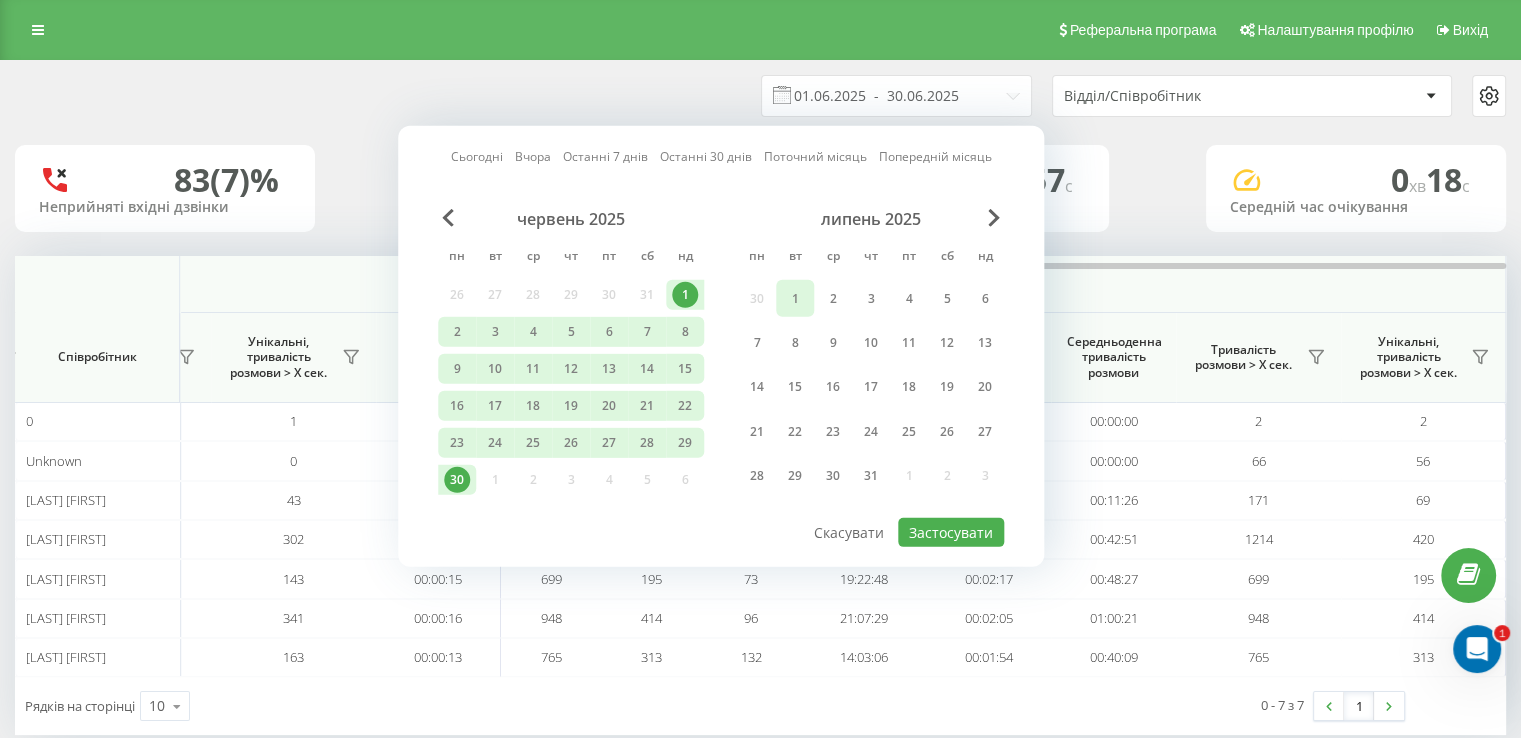 click on "1" at bounding box center (795, 298) 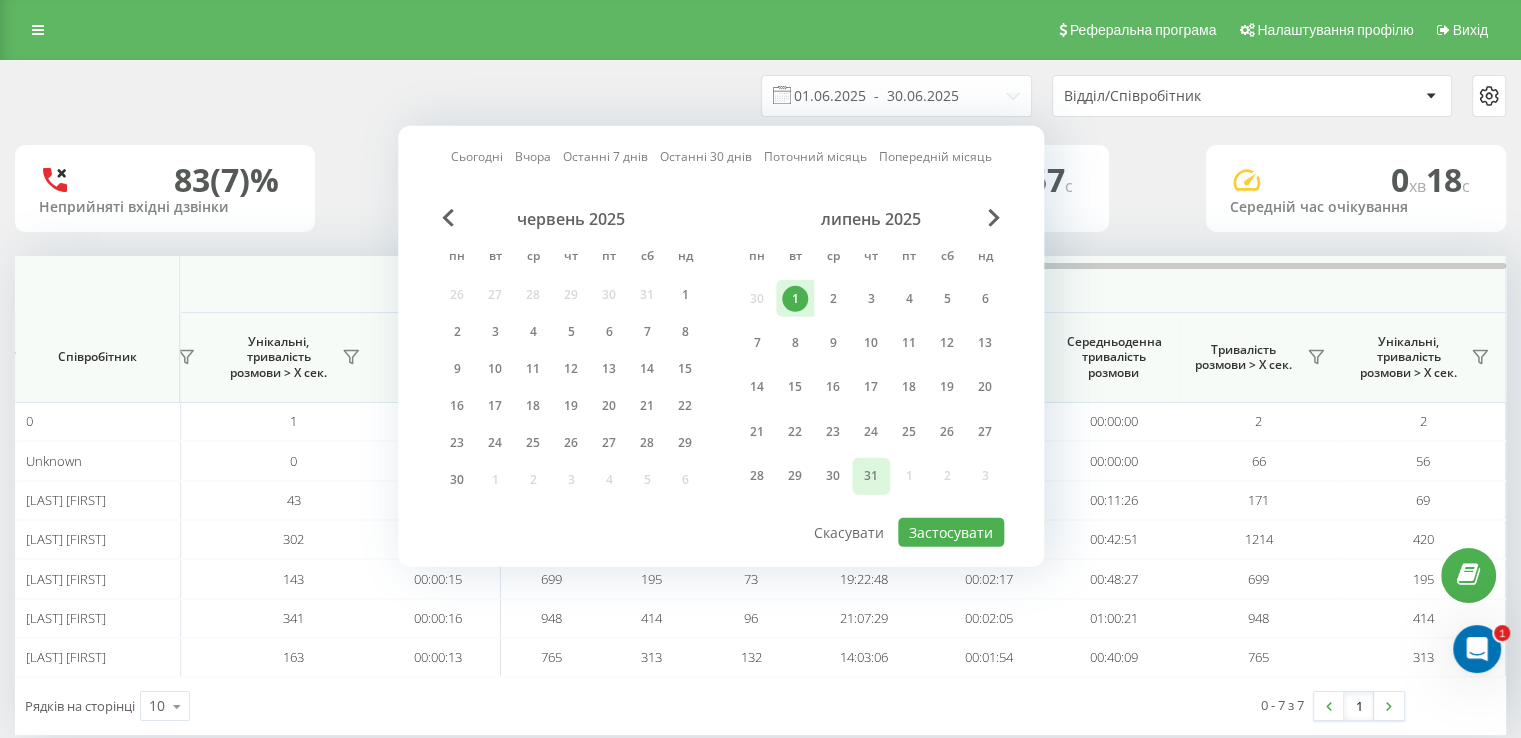 click on "31" at bounding box center (871, 476) 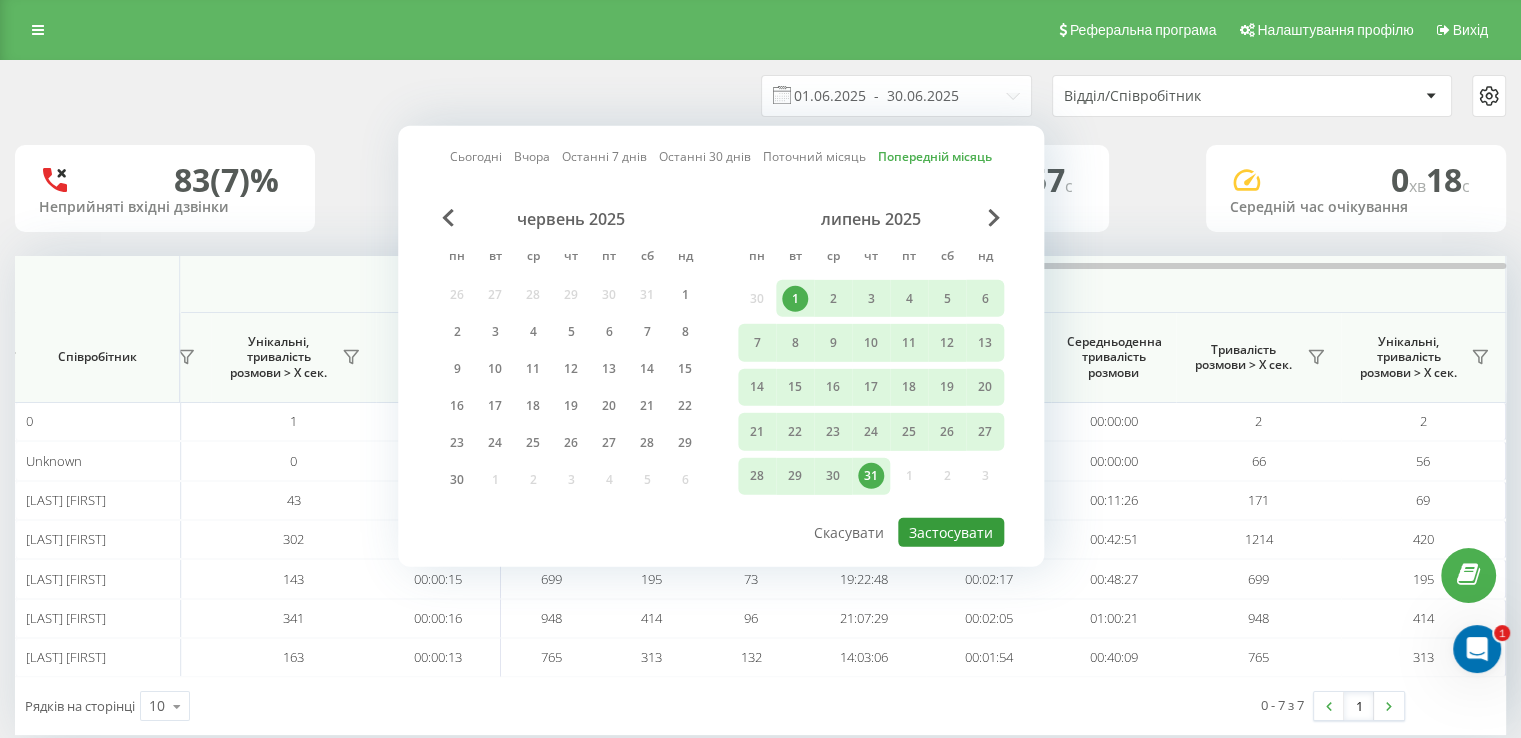 click on "Застосувати" at bounding box center (951, 532) 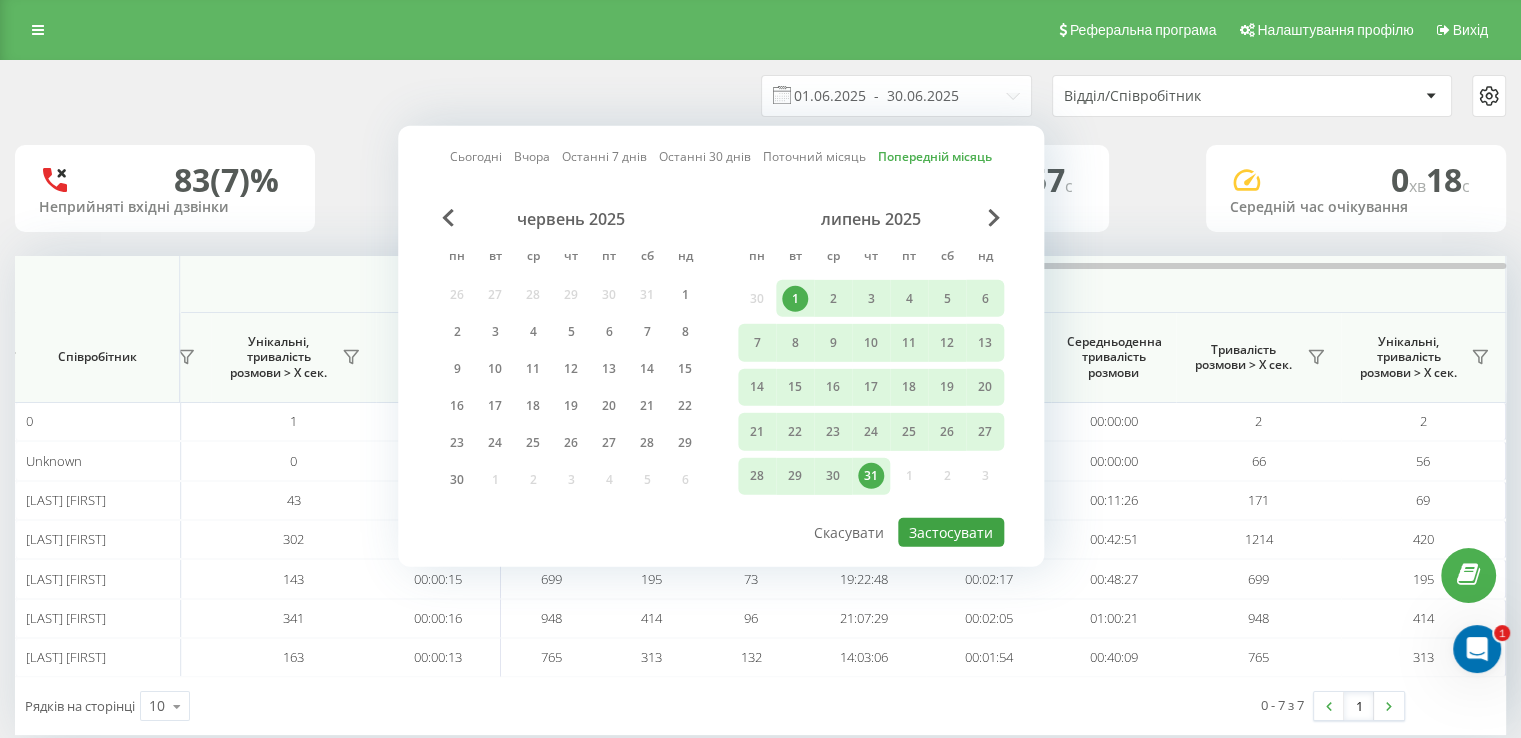type on "01.07.2025  -  31.07.2025" 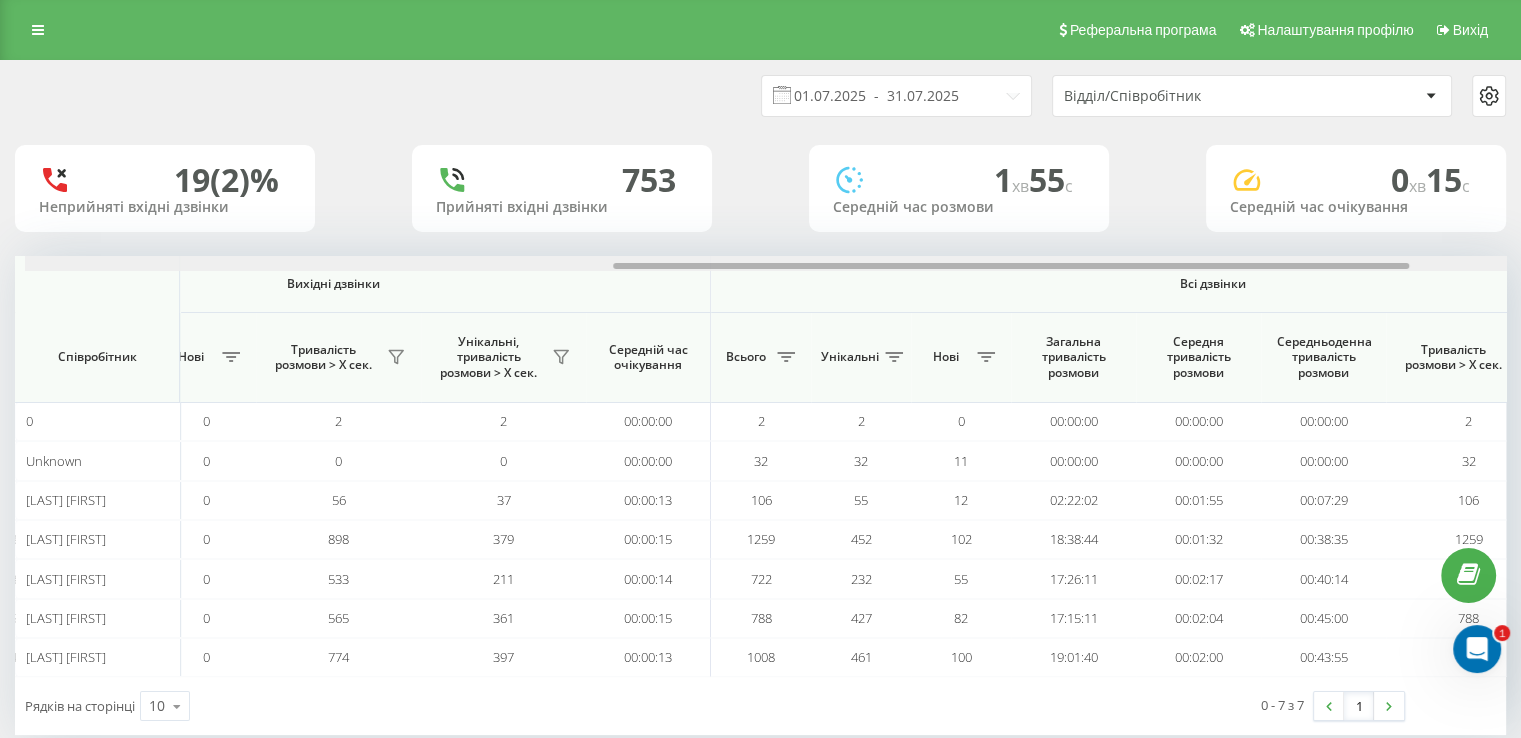 scroll, scrollTop: 0, scrollLeft: 1299, axis: horizontal 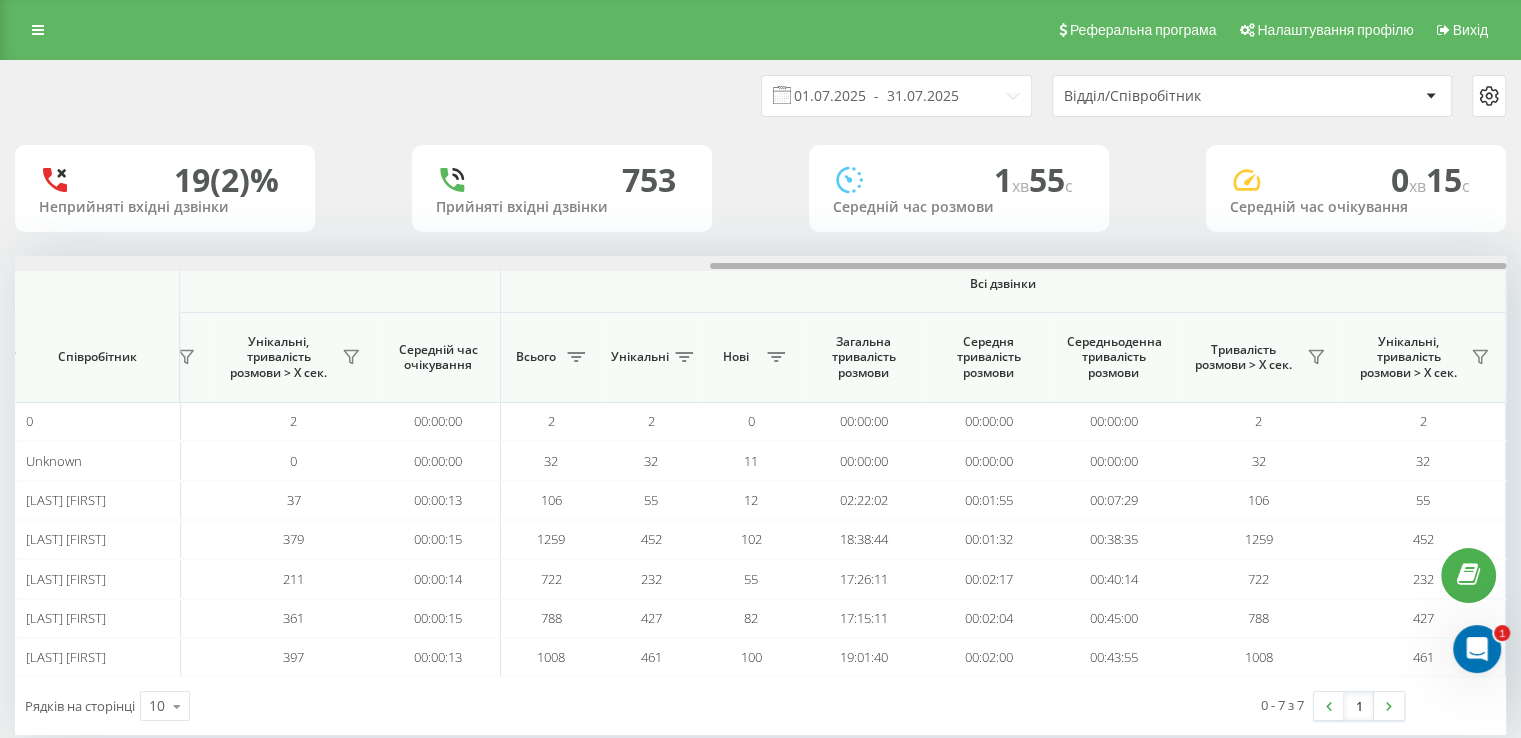 drag, startPoint x: 703, startPoint y: 265, endPoint x: 1535, endPoint y: 317, distance: 833.6234 